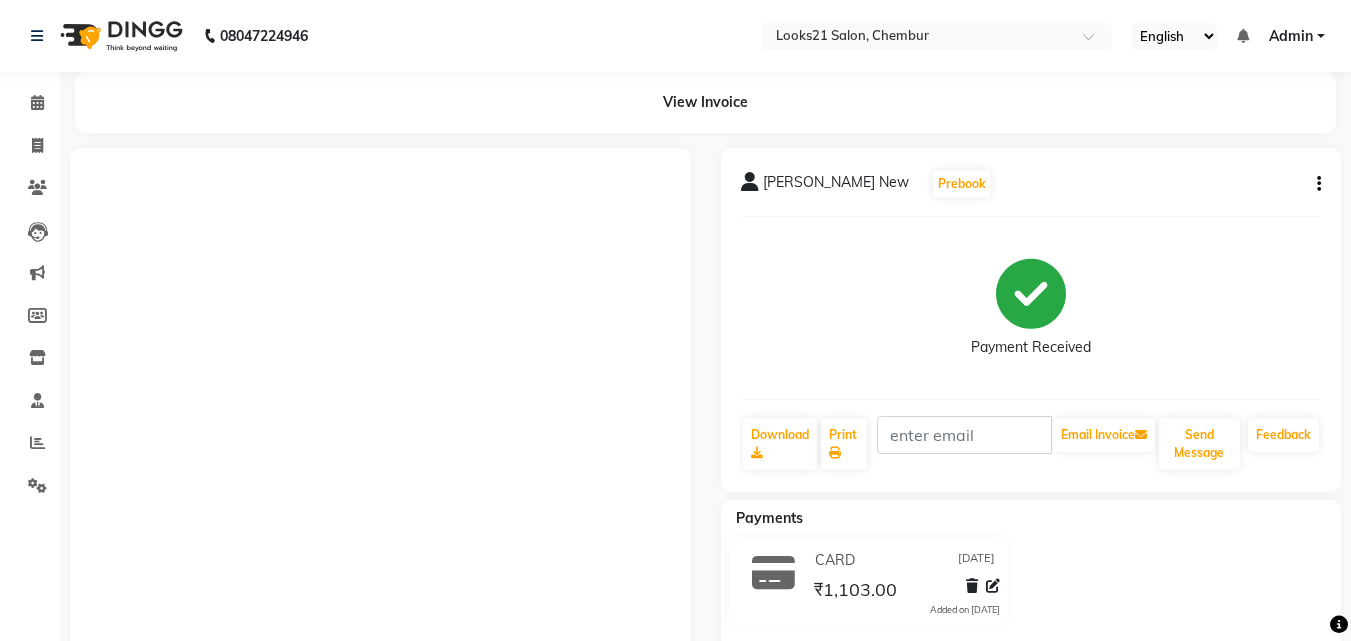 scroll, scrollTop: 0, scrollLeft: 0, axis: both 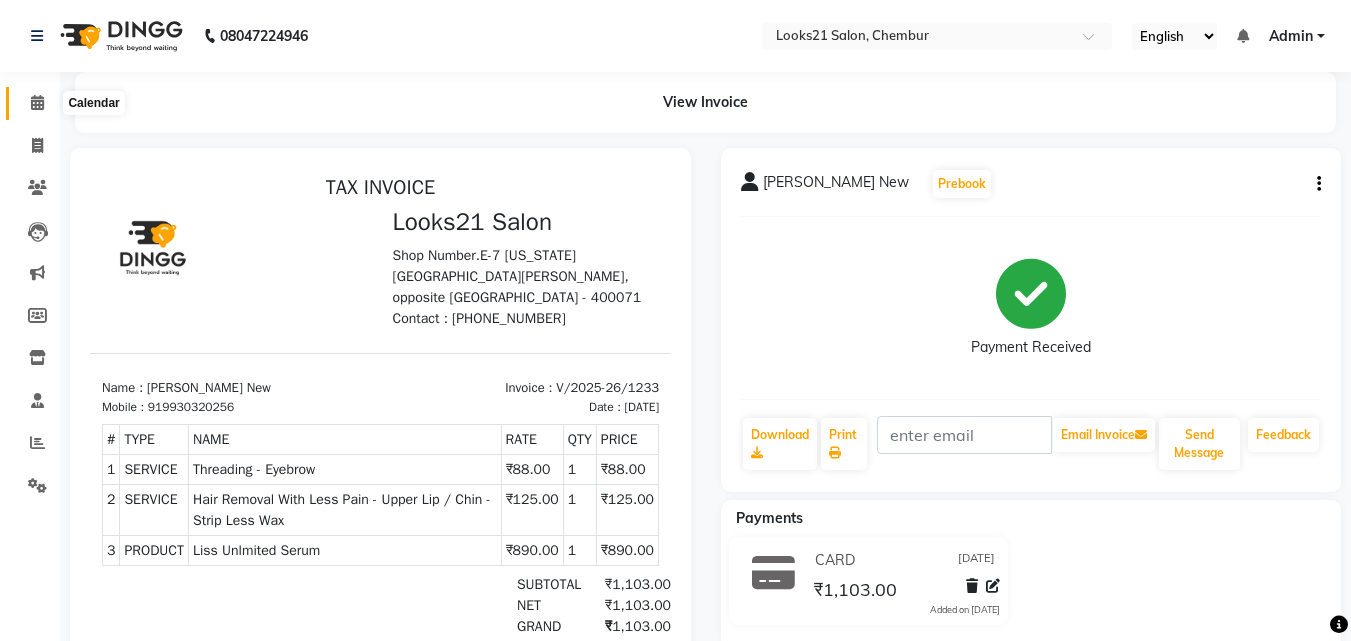 click 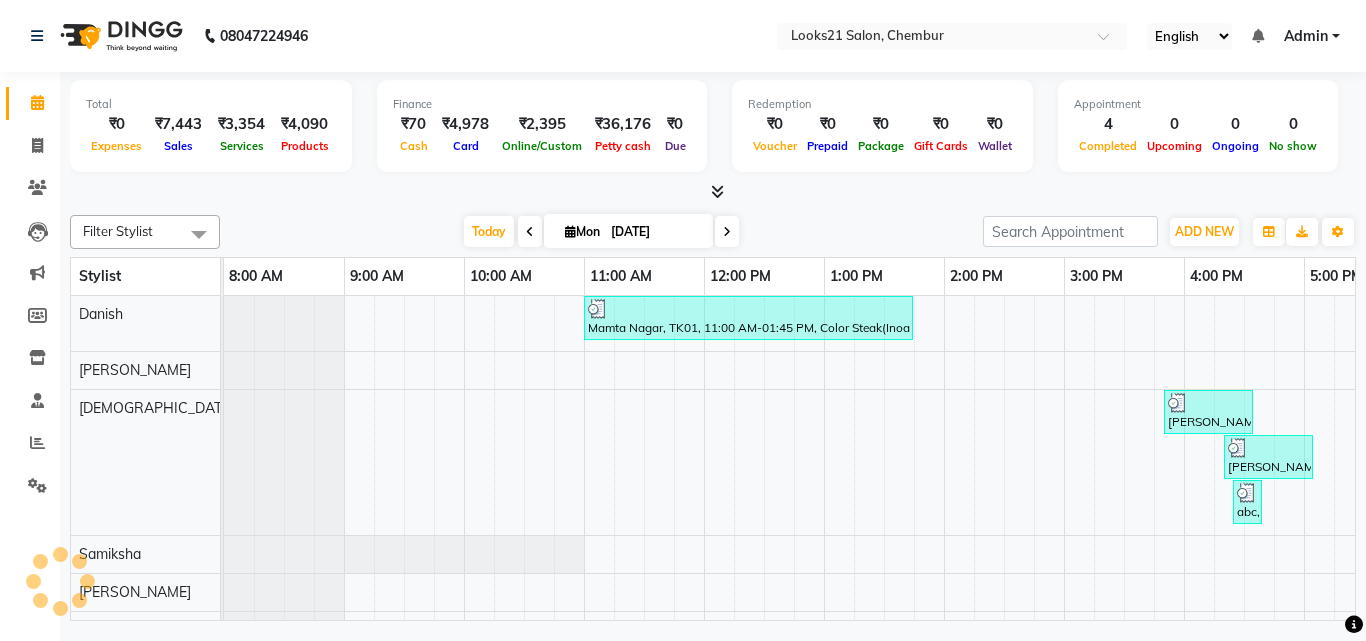 scroll, scrollTop: 0, scrollLeft: 0, axis: both 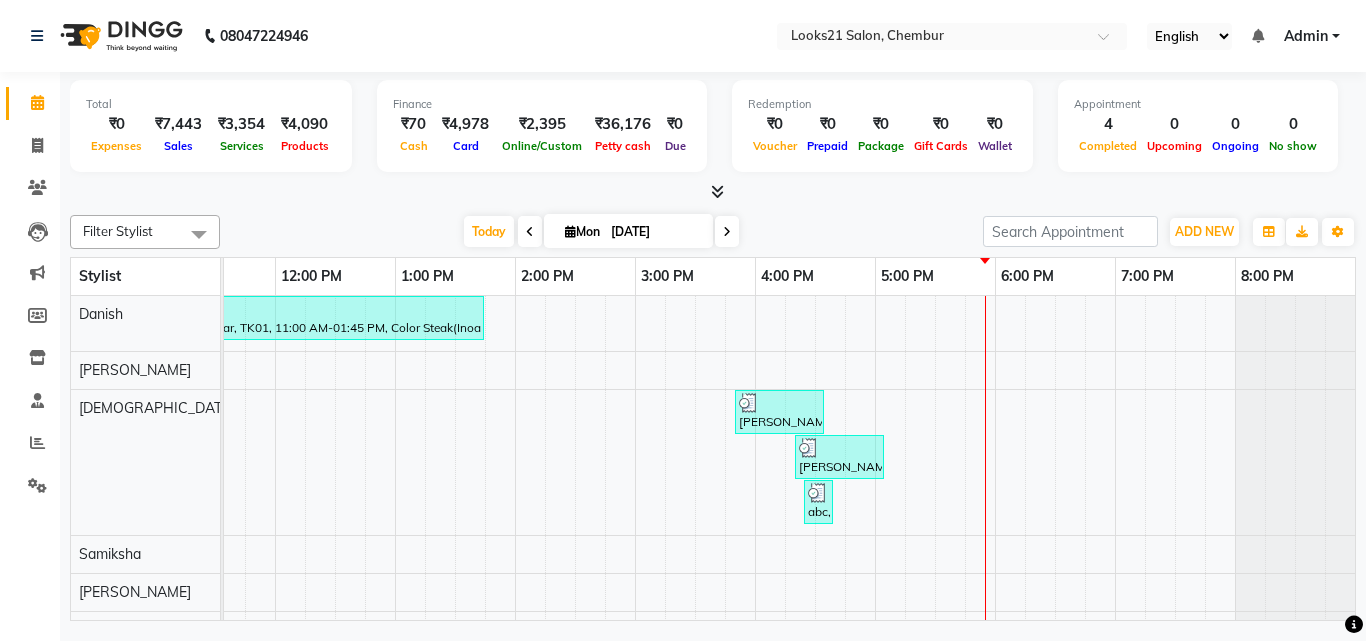 drag, startPoint x: 1359, startPoint y: 595, endPoint x: 1347, endPoint y: 595, distance: 12 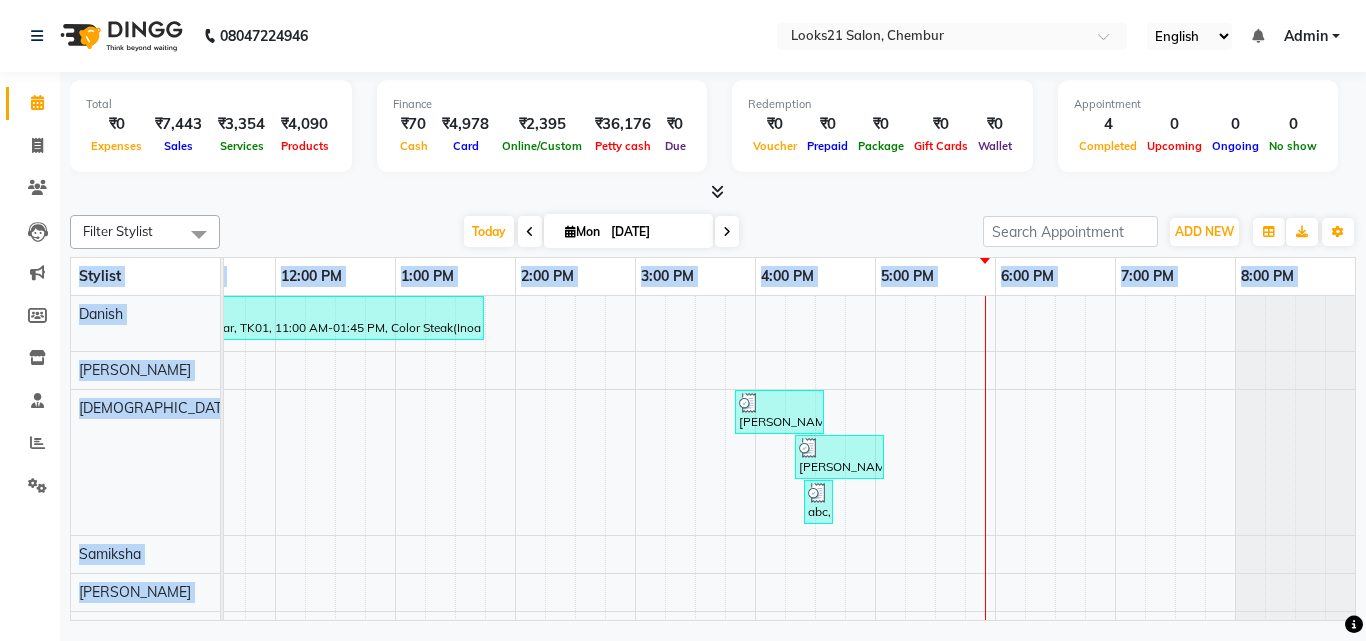 scroll, scrollTop: 77, scrollLeft: 444, axis: both 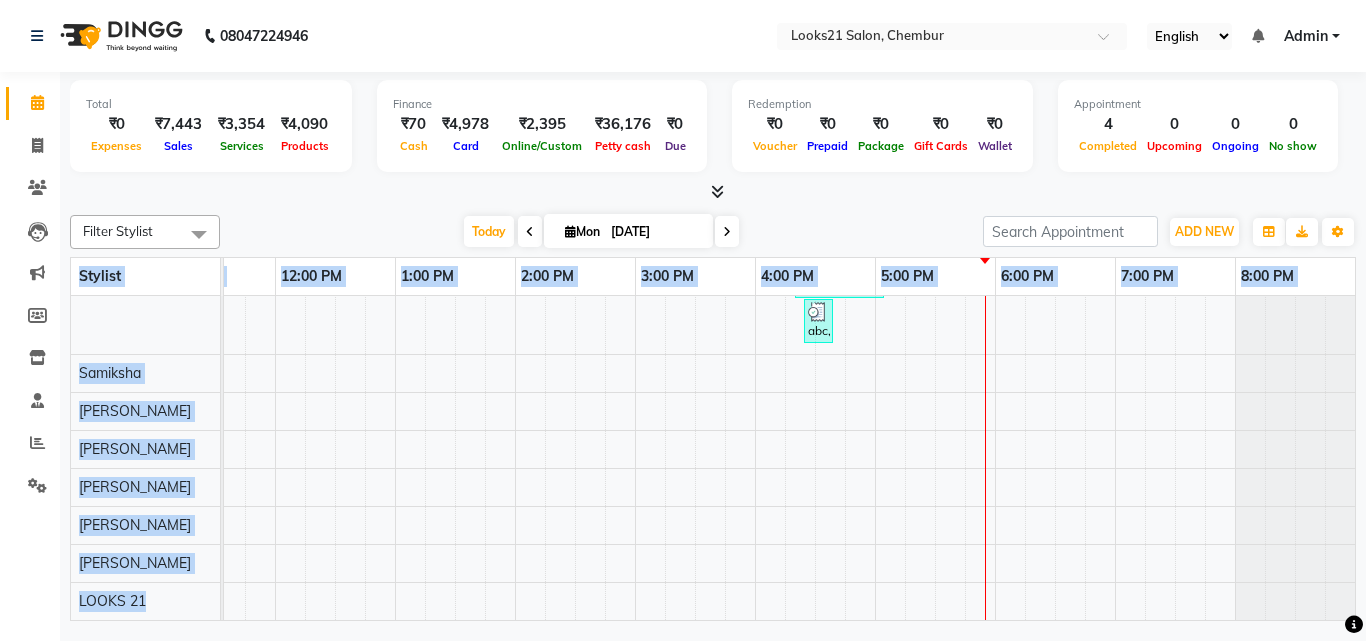 click at bounding box center [1295, 563] 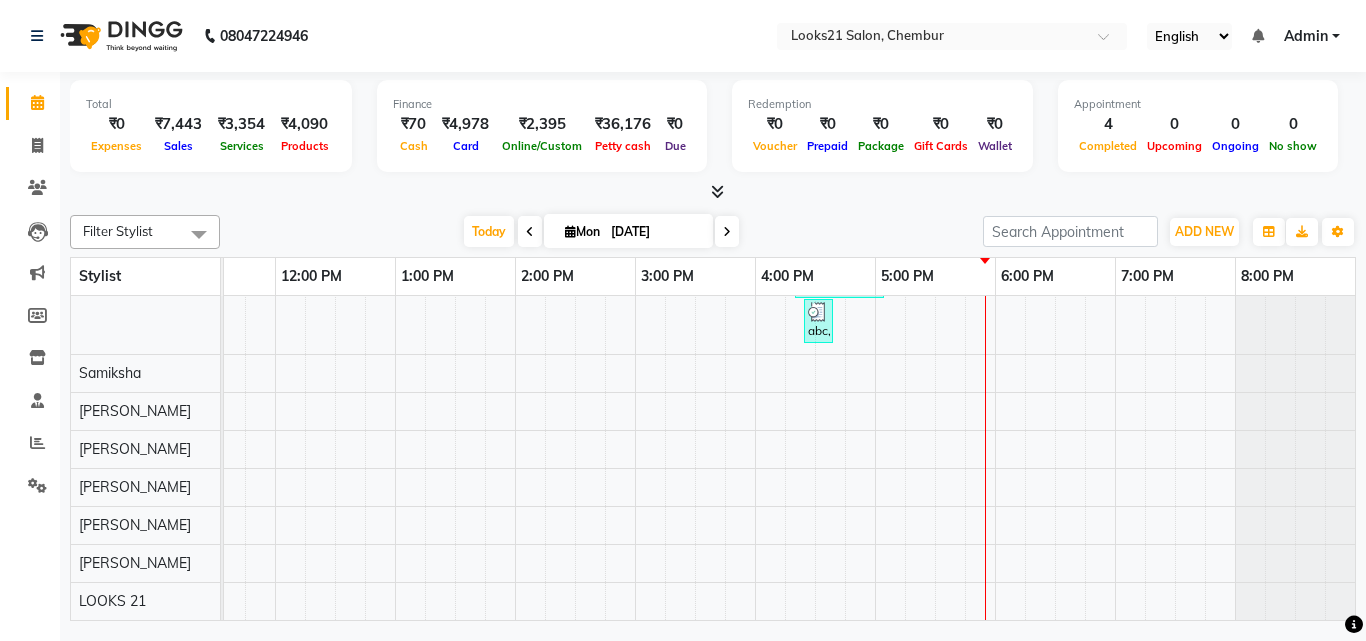 click at bounding box center [713, 192] 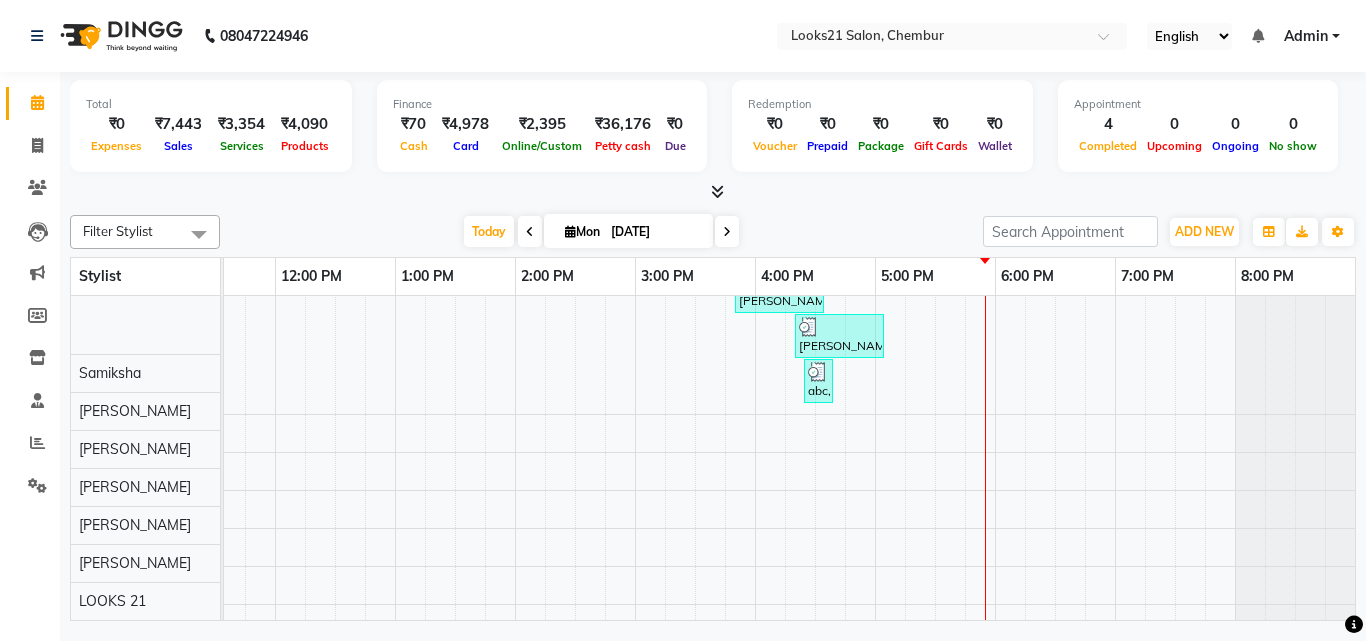 scroll, scrollTop: 121, scrollLeft: 0, axis: vertical 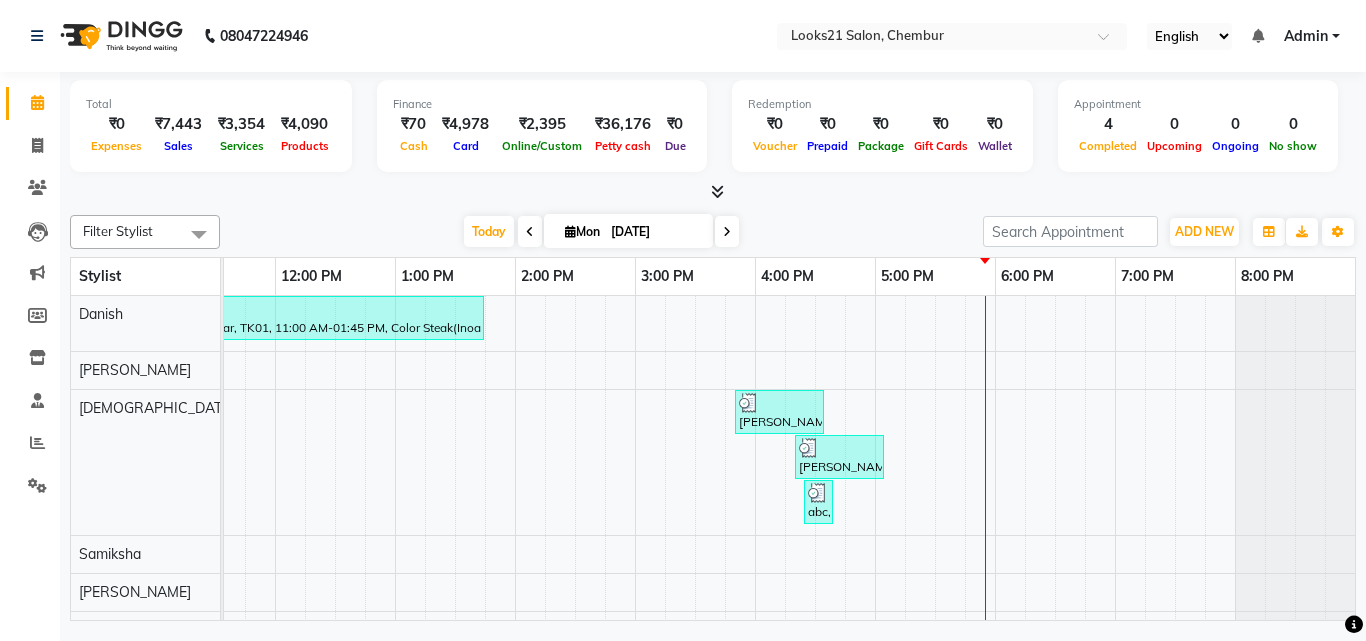 click on "Filter Stylist Select All [PERSON_NAME] [PERSON_NAME] LOOKS 21  [PERSON_NAME] [PERSON_NAME] [PERSON_NAME] [PERSON_NAME] [PERSON_NAME] [DATE]  [DATE] Toggle Dropdown Add Appointment Add Invoice Add Expense Add Attendance Add Client Add Transaction Toggle Dropdown Add Appointment Add Invoice Add Expense Add Attendance Add Client ADD NEW Toggle Dropdown Add Appointment Add Invoice Add Expense Add Attendance Add Client Add Transaction Filter Stylist Select All [PERSON_NAME] [PERSON_NAME] LOOKS 21  [PERSON_NAME] [PERSON_NAME] [PERSON_NAME] [PERSON_NAME] [PERSON_NAME] Group By  Staff View   Room View  View as Vertical  Vertical - Week View  Horizontal  Horizontal - Week View  List  Toggle Dropdown Calendar Settings Manage Tags   Arrange Stylists   Reset Stylists  Full Screen Appointment Form Zoom 100% Stylist 8:00 AM 9:00 AM 10:00 AM 11:00 AM 12:00 PM 1:00 PM 2:00 PM 3:00 PM 4:00 PM 5:00 PM 6:00 PM 7:00 PM 8:00 PM Danish Sharif [PERSON_NAME] [PERSON_NAME] [PERSON_NAME] [PERSON_NAME] [PERSON_NAME] LOOKS 21" 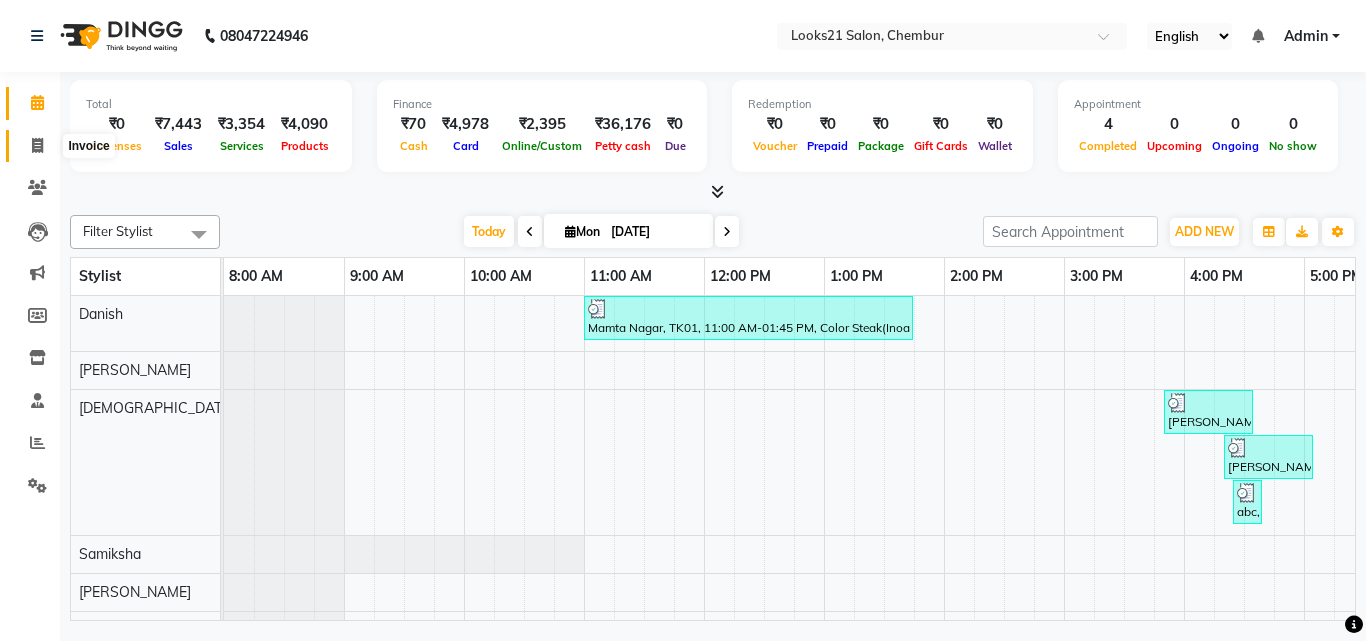 click 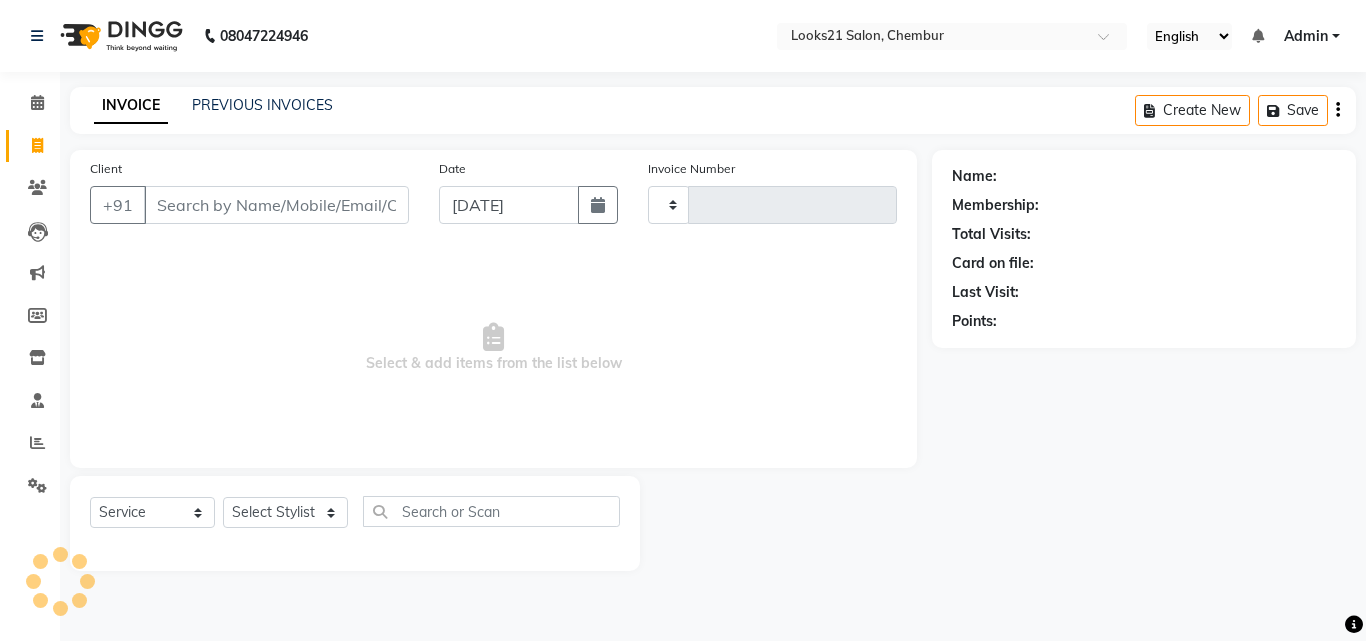type on "1234" 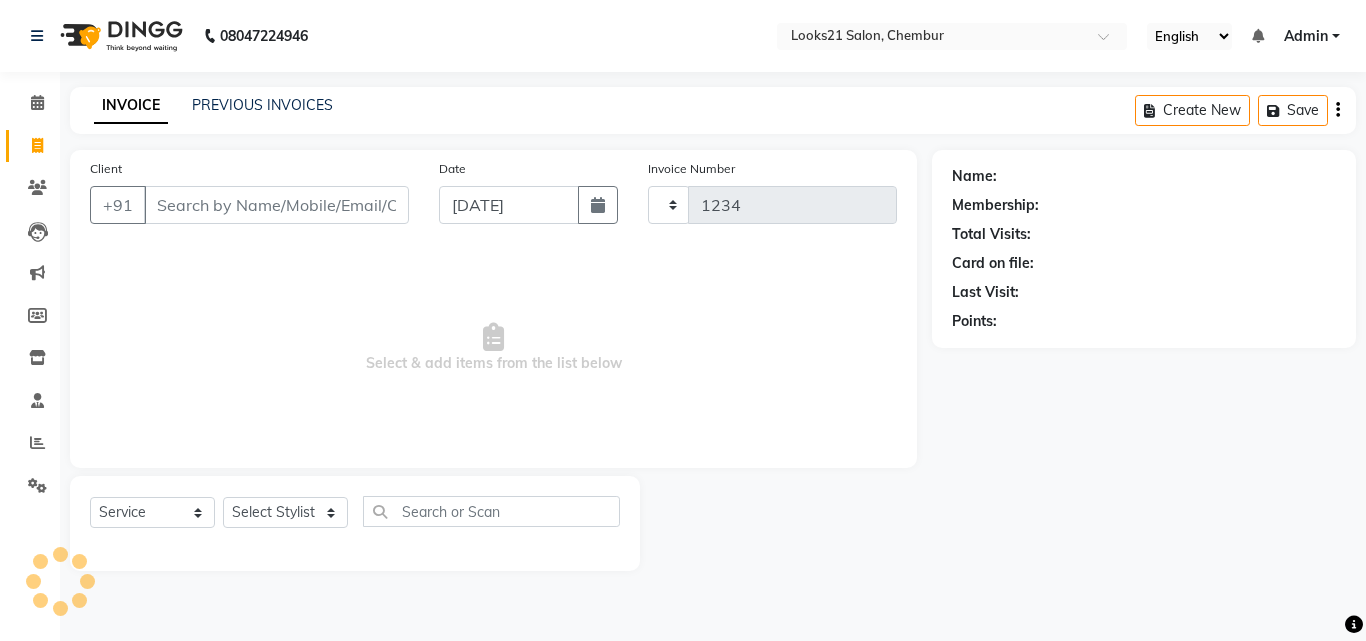 select on "844" 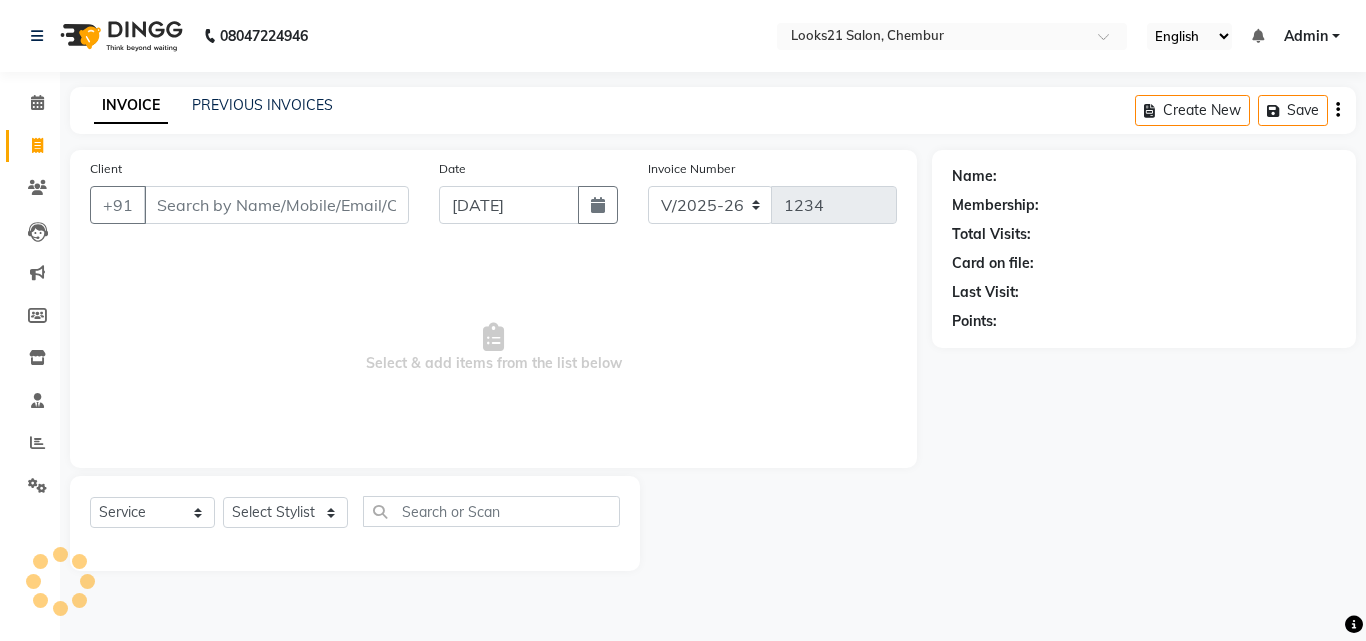 click on "Client" at bounding box center (276, 205) 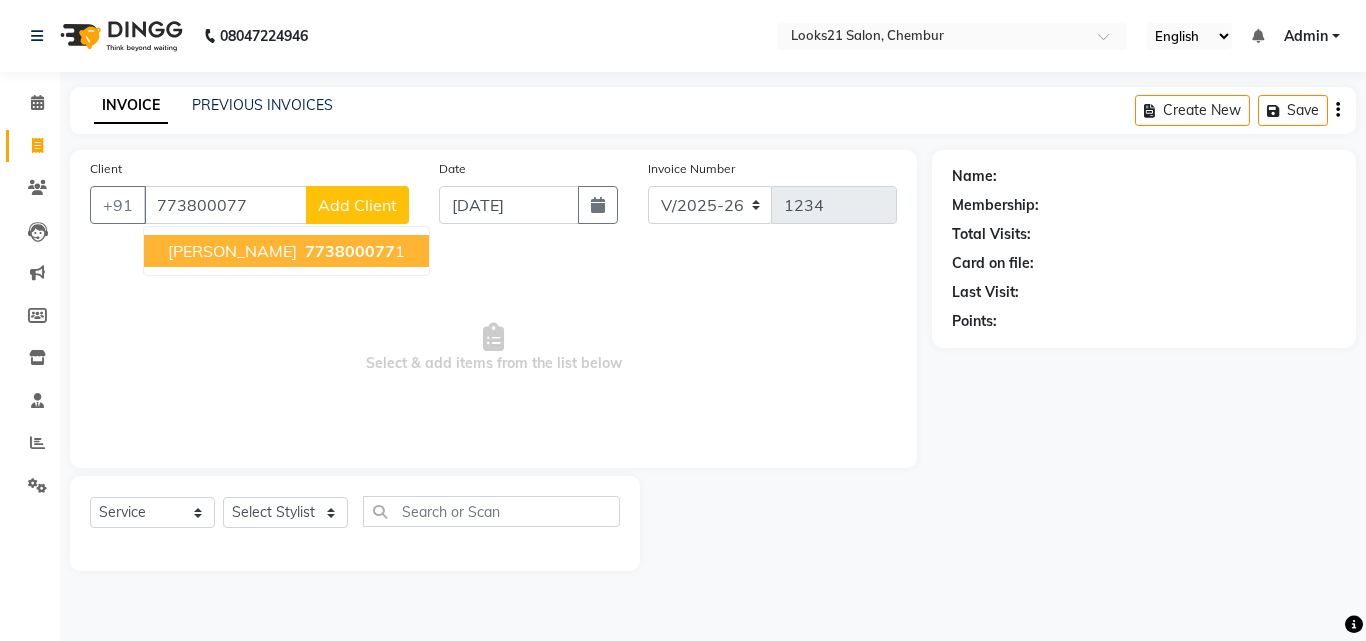 click on "[PERSON_NAME]" at bounding box center (232, 251) 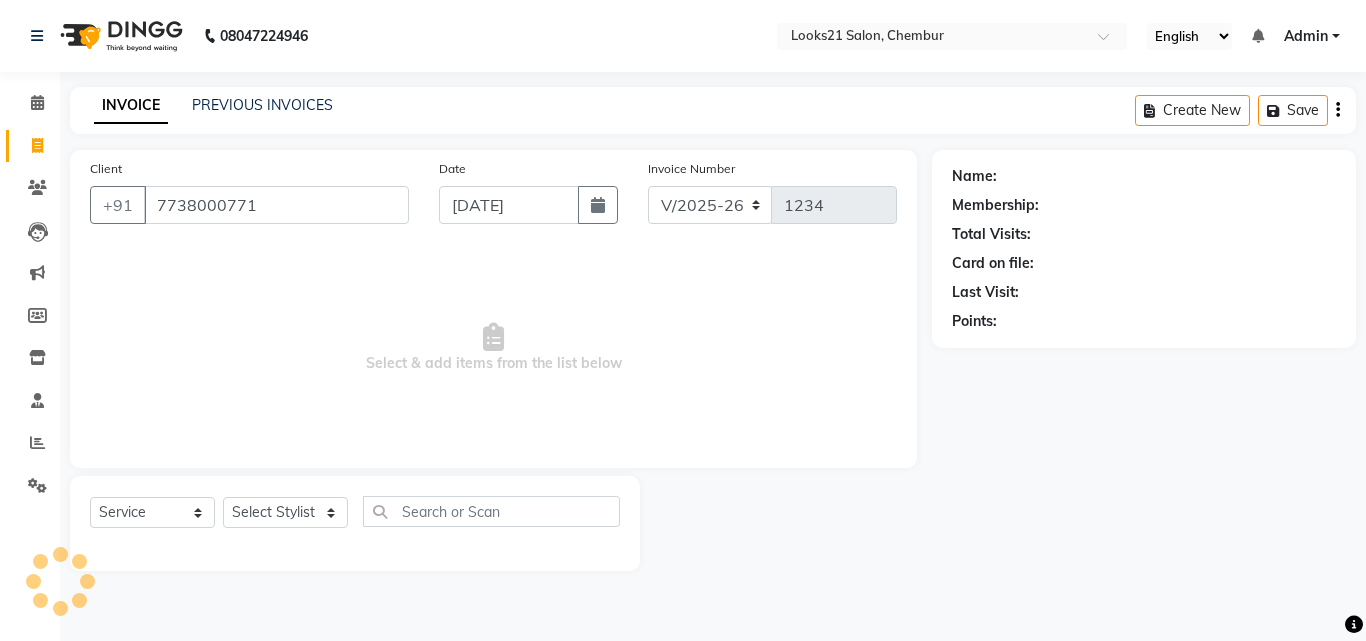 type on "7738000771" 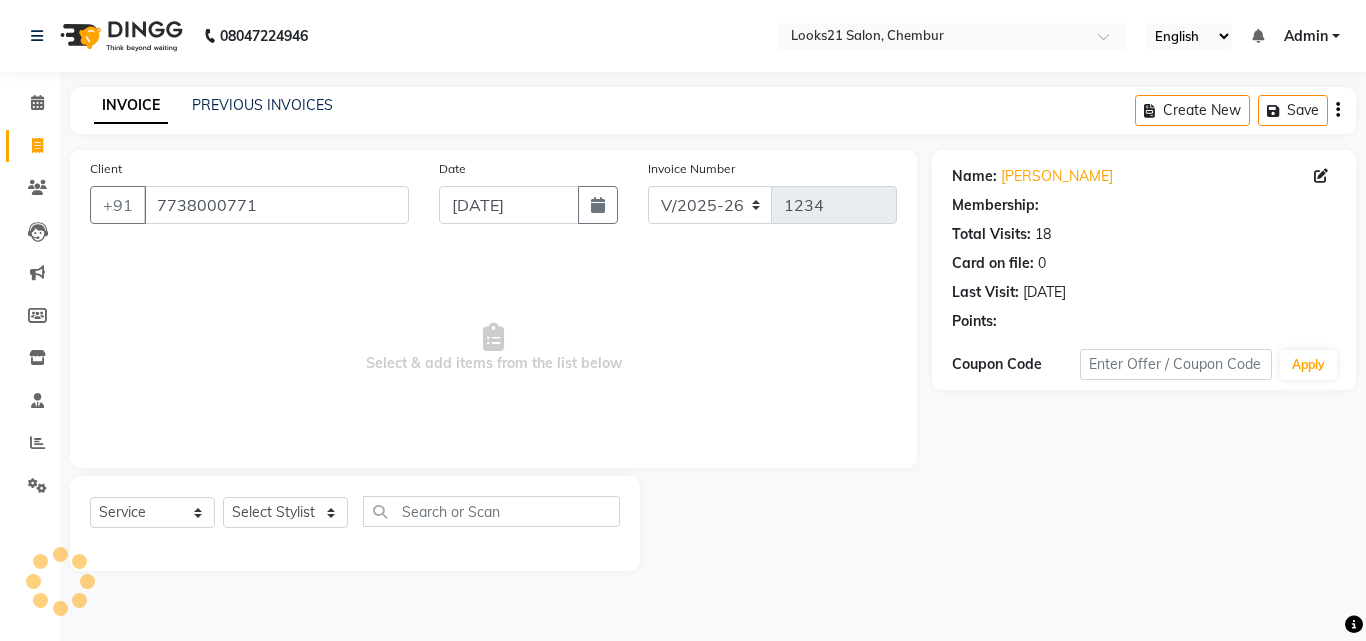 select on "1: Object" 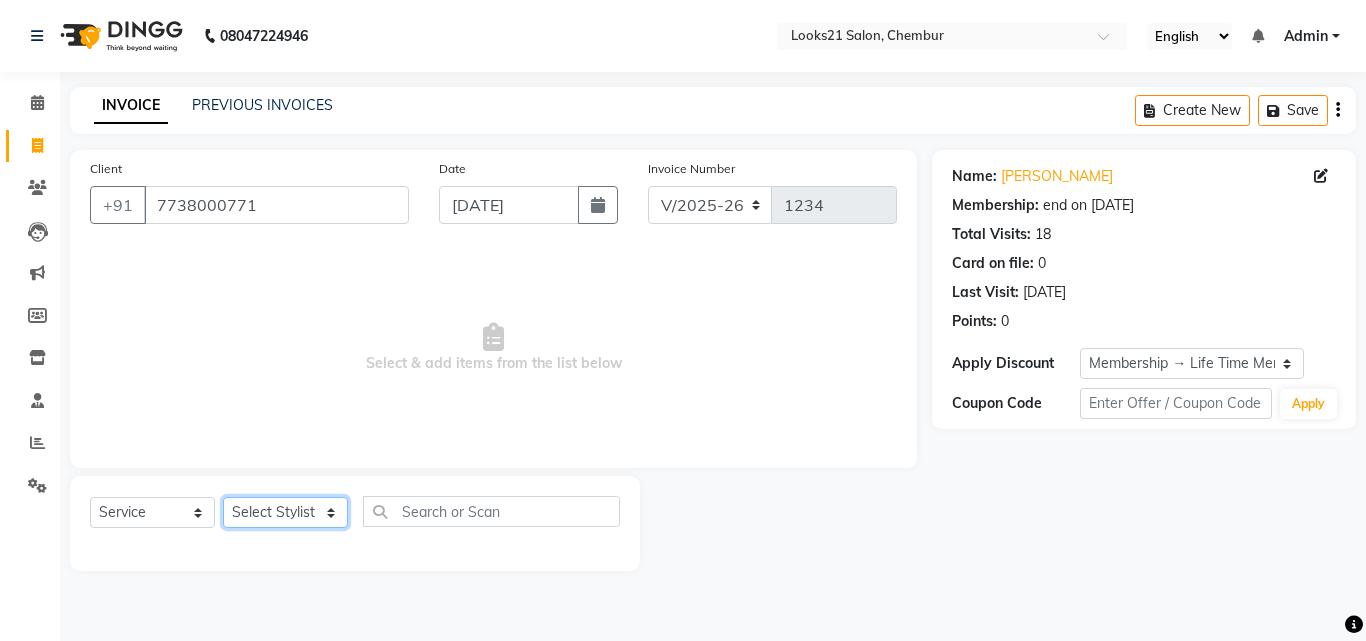 click on "Select Stylist [PERSON_NAME] [PERSON_NAME] LOOKS 21  [PERSON_NAME] [PERSON_NAME] [PERSON_NAME] [PERSON_NAME] [PERSON_NAME] [PERSON_NAME]" 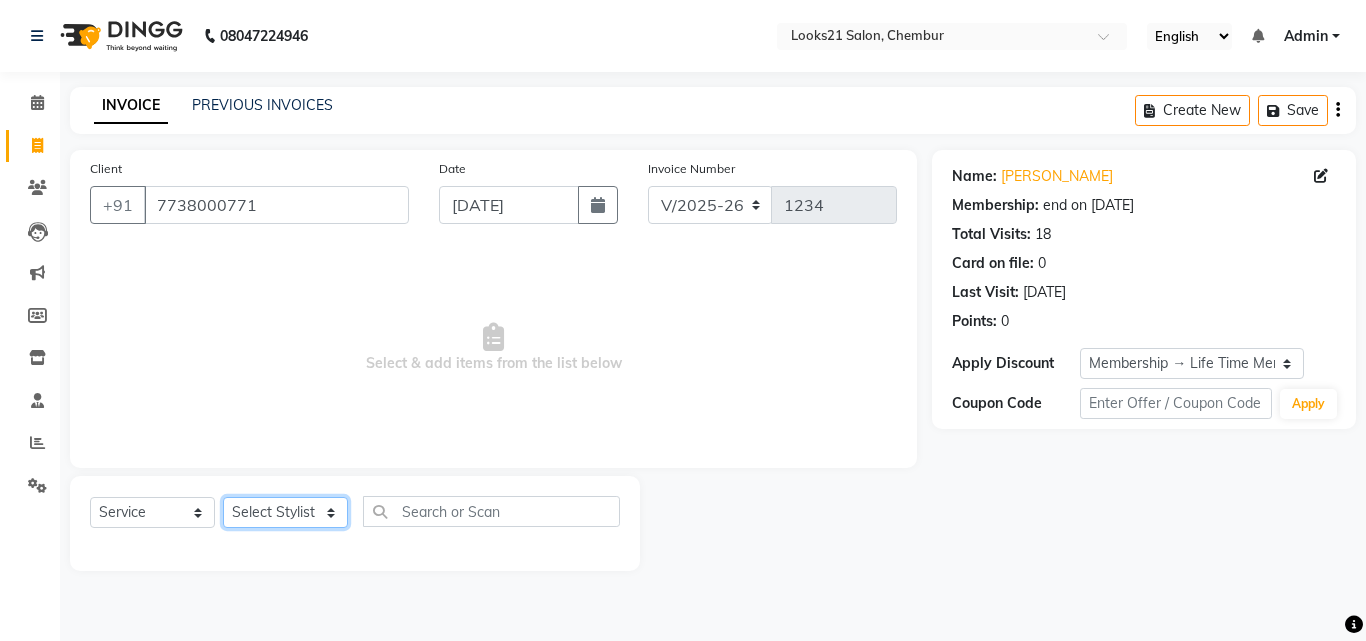 select on "13884" 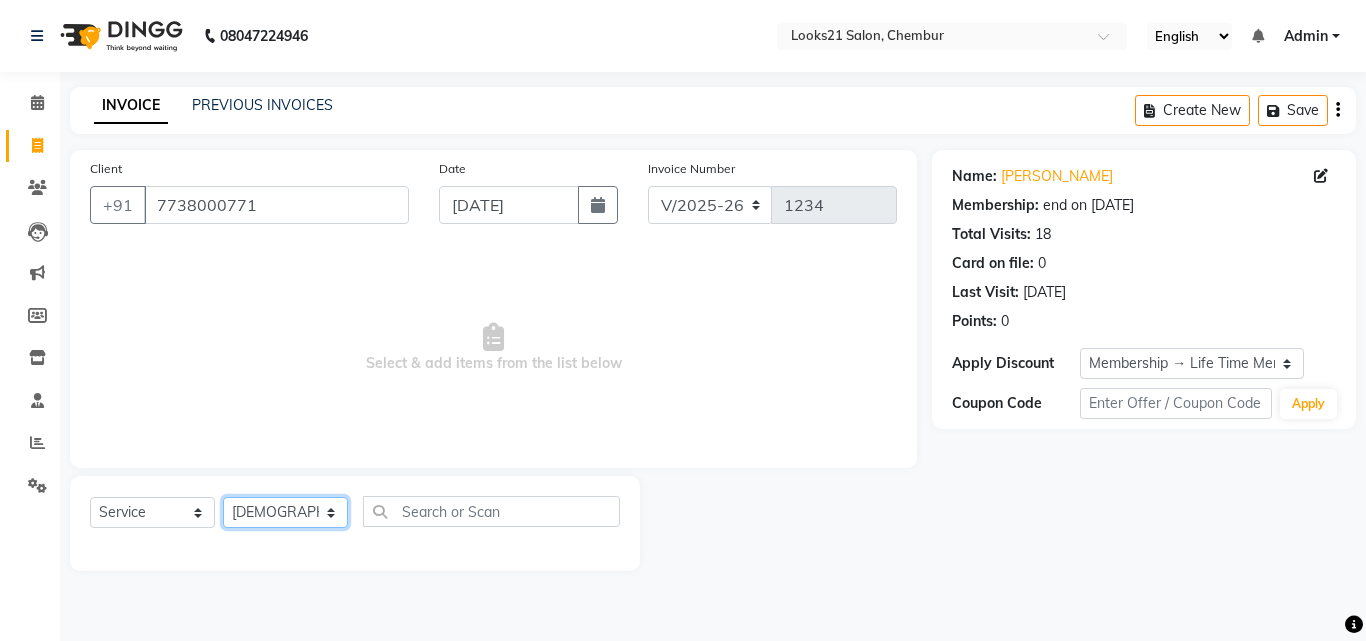 click on "Select Stylist [PERSON_NAME] [PERSON_NAME] LOOKS 21  [PERSON_NAME] [PERSON_NAME] [PERSON_NAME] [PERSON_NAME] [PERSON_NAME] [PERSON_NAME]" 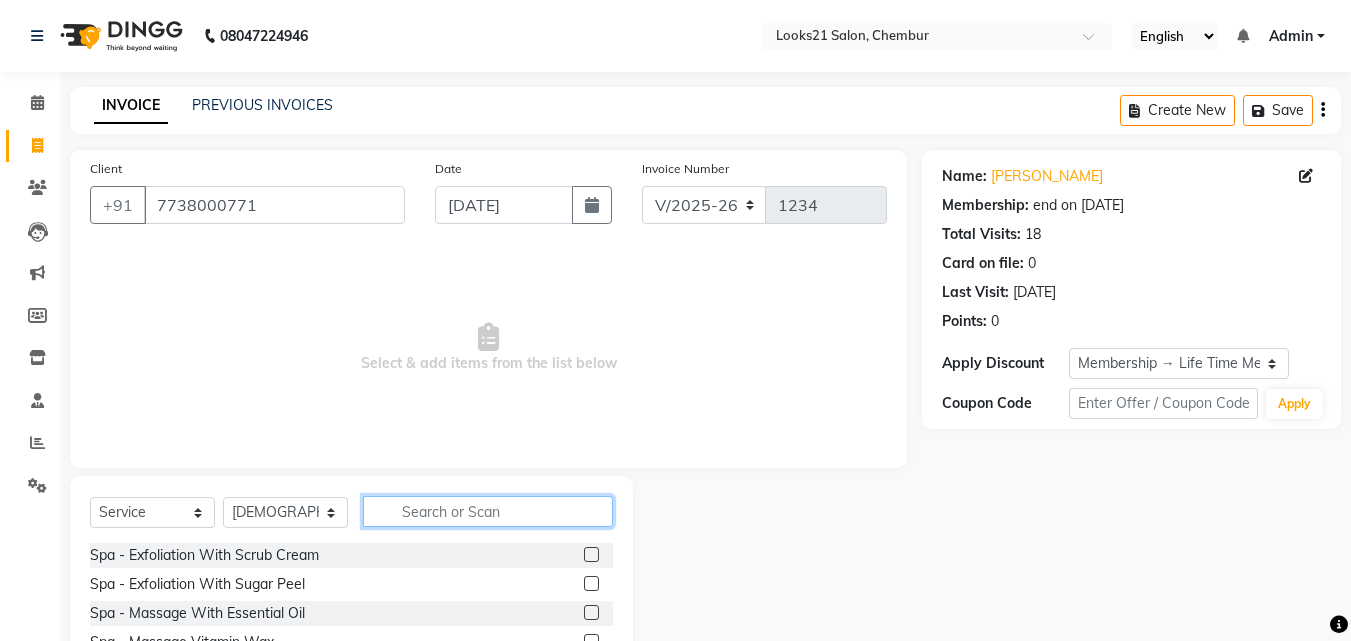 click 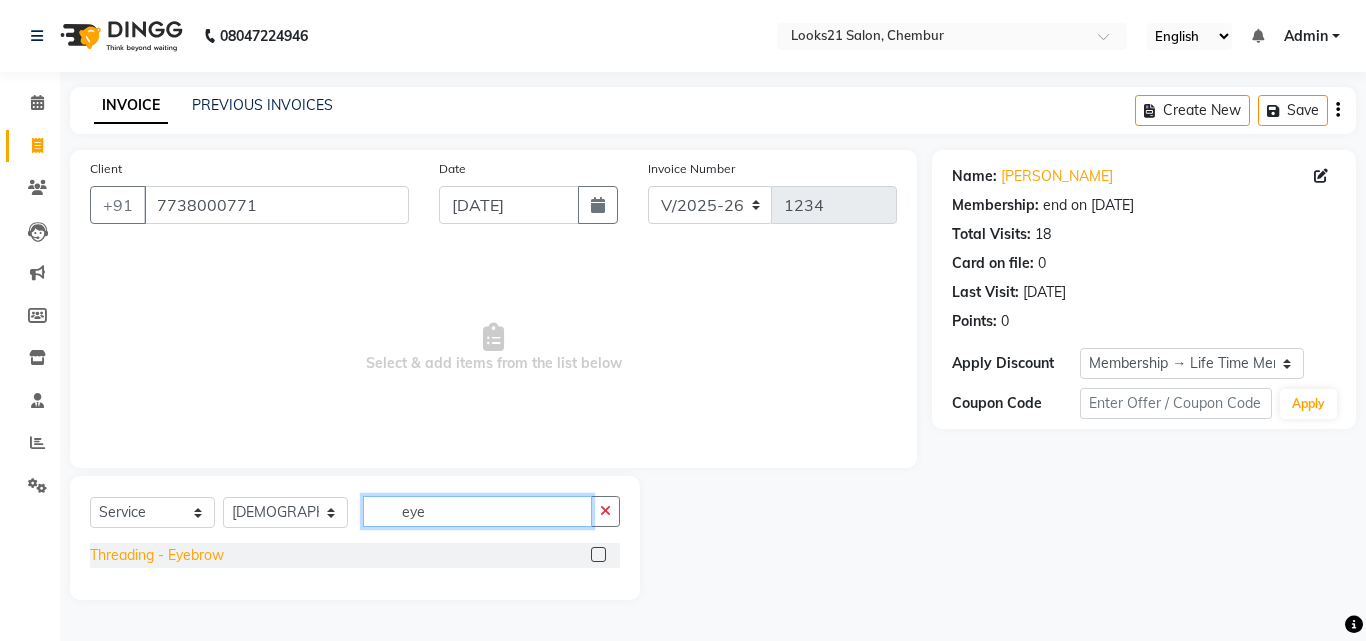 type on "eye" 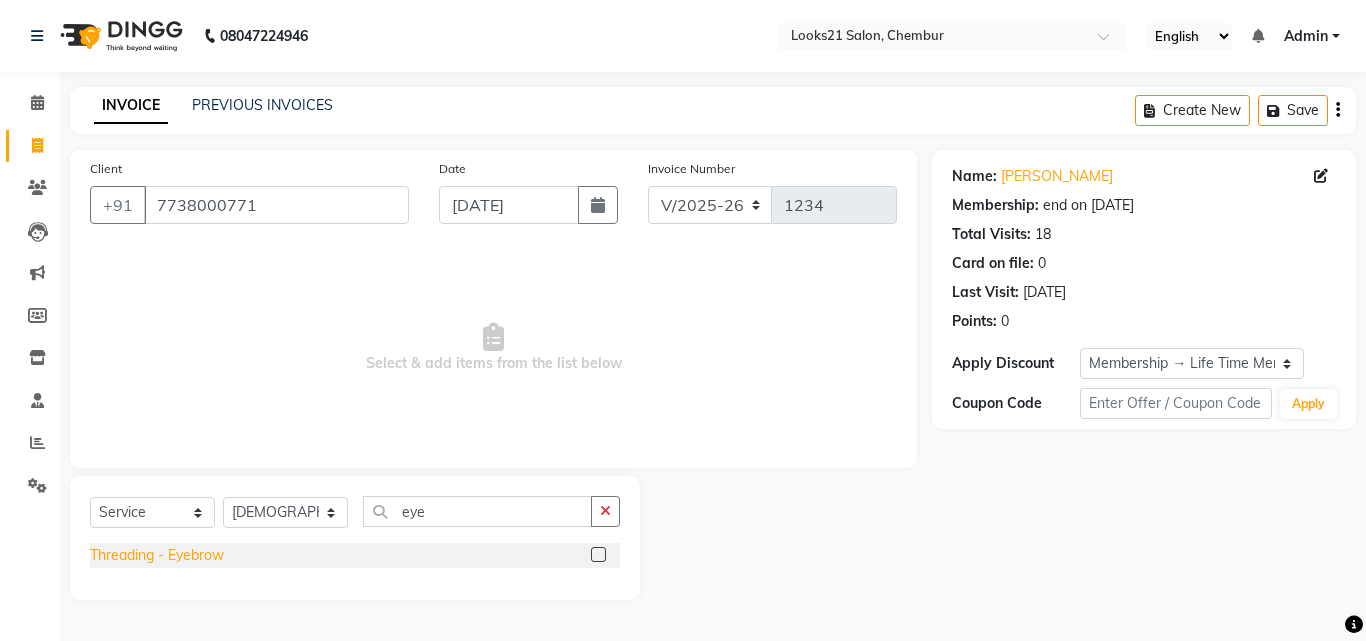 click on "Threading  - Eyebrow" 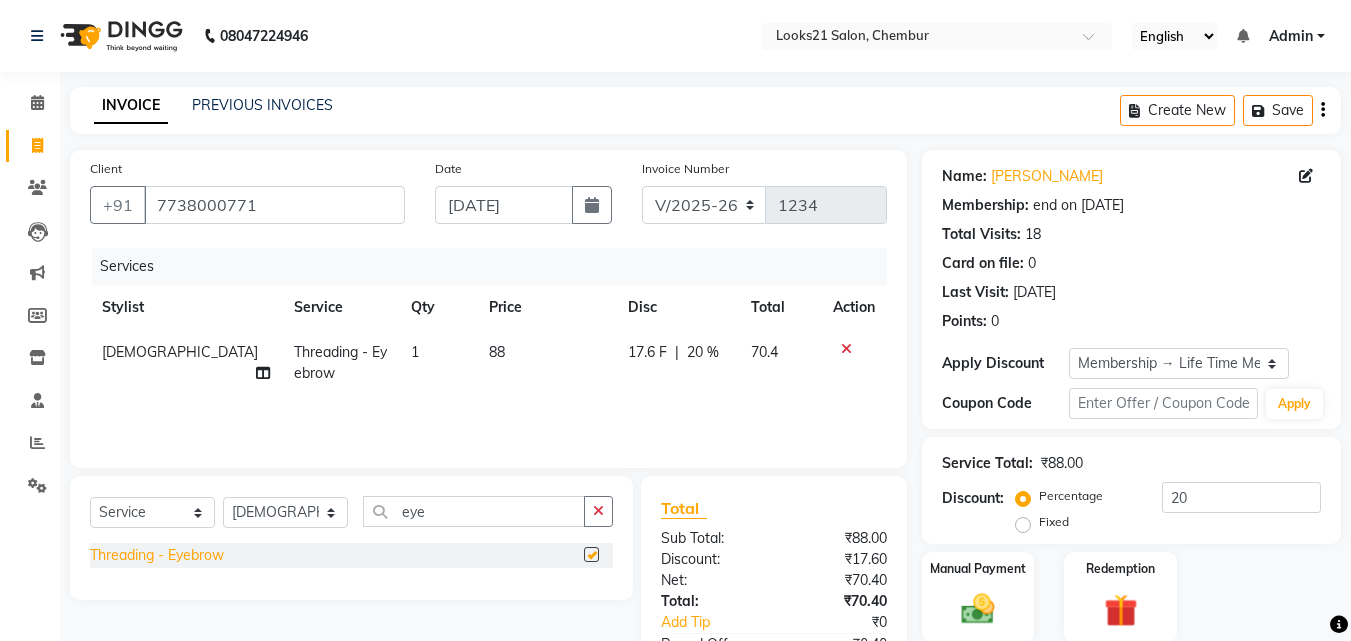 checkbox on "false" 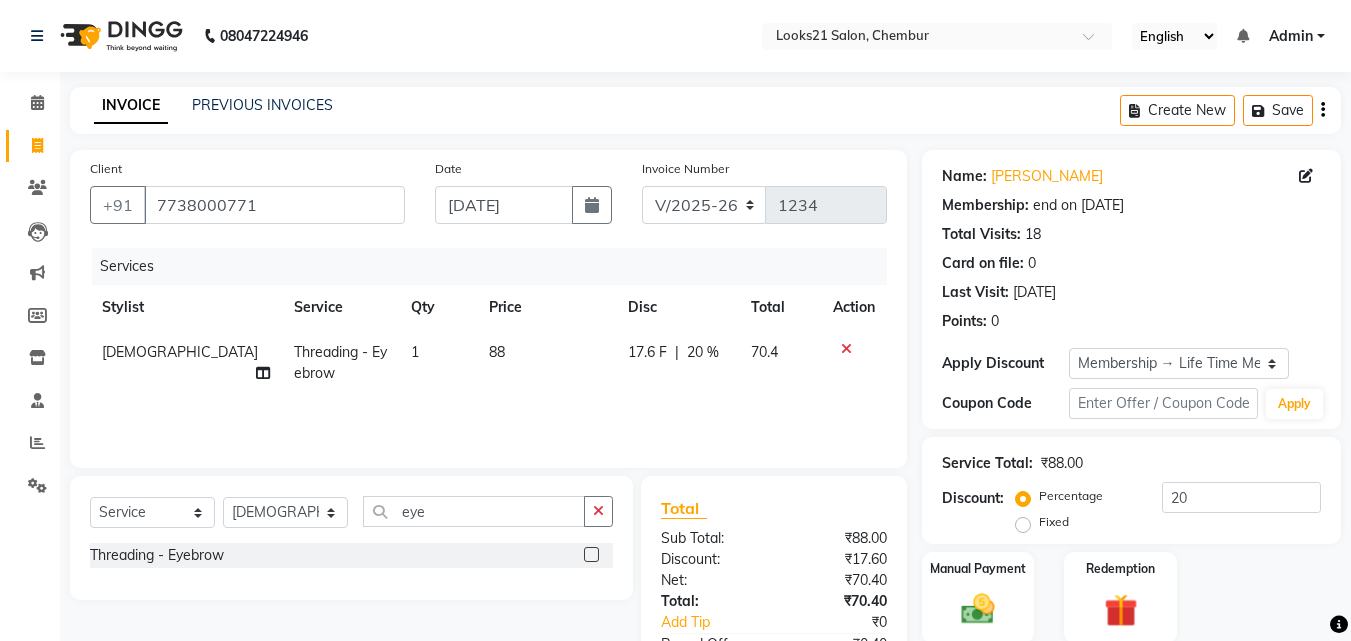 click on "1" 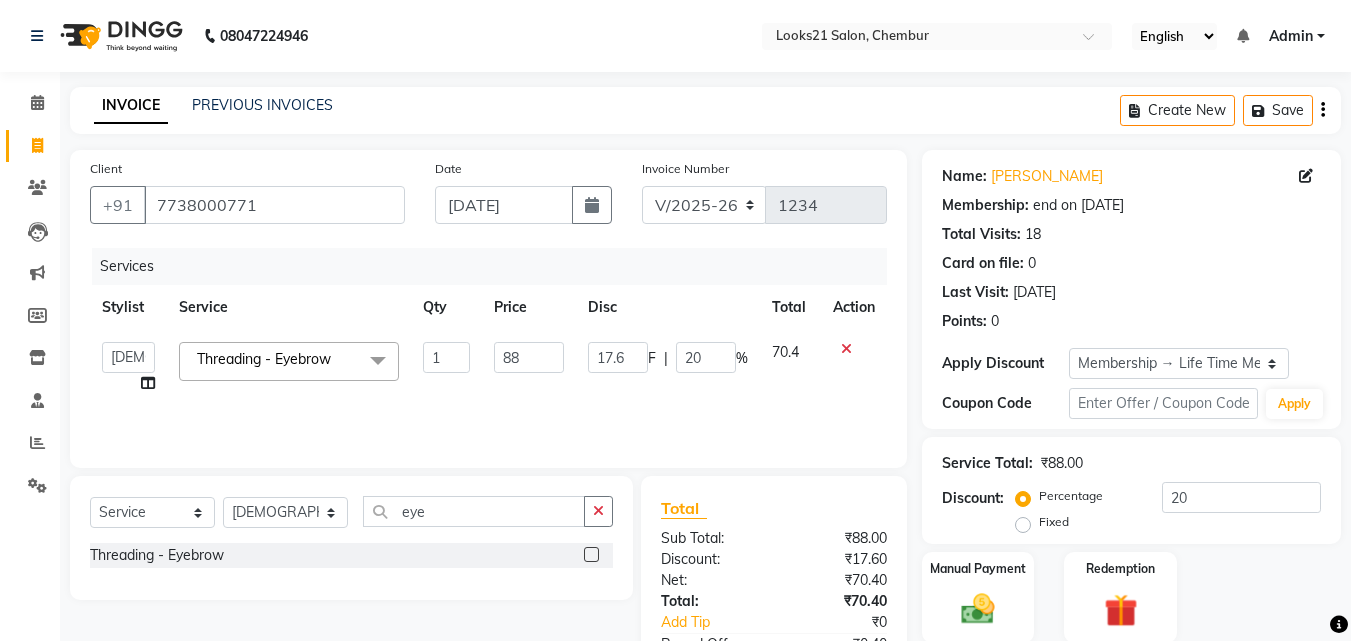 click on "Threading  - Eyebrow  x Spa  - Exfoliation With Scrub Cream Spa  - Exfoliation With Sugar Peel Spa  - Massage With Essential Oil Spa  - Massage Vitamin Wax Spa  - Wraps With Cotton Extract Spa  - Wraps With Moistourising Wax TIP FOR STAFF Therapy  - Full Arms Therapy  - Full Leg Therapy  - Sparkling Back Reflexology  - Feet (30 Mins) Reflexology  - Hand & Feet ( 60 Mins) Reflexology  - Back (30 Mins) Nails- Cut file & Polish Black Mask  - Under Arms And Back Of Arms Black Mask  - Front Black Mask  - Back Black Mask  - Full Arms Black Mask  - Half Arms Black Mask  - Full Legs Black Mask  - Half Legs Black Mask  - Feet Black Mask  - Behind Black Mask  - Full Body Treatment For Skin  - Anti Pollution Treatment Treatment For Skin  - Shine Glow Treatment Treatment For Skin  - Glow Peel Treatment Advance Facial  - Essential Minerals Advance Facial  - Young Blush Hydrating Facial Advance Facial  - Snow White Facial Advance Facial - Hydra Facial ( Machine use ) O THREE FACIAL Anti Ageing Facial  - Vita Lift Facial" 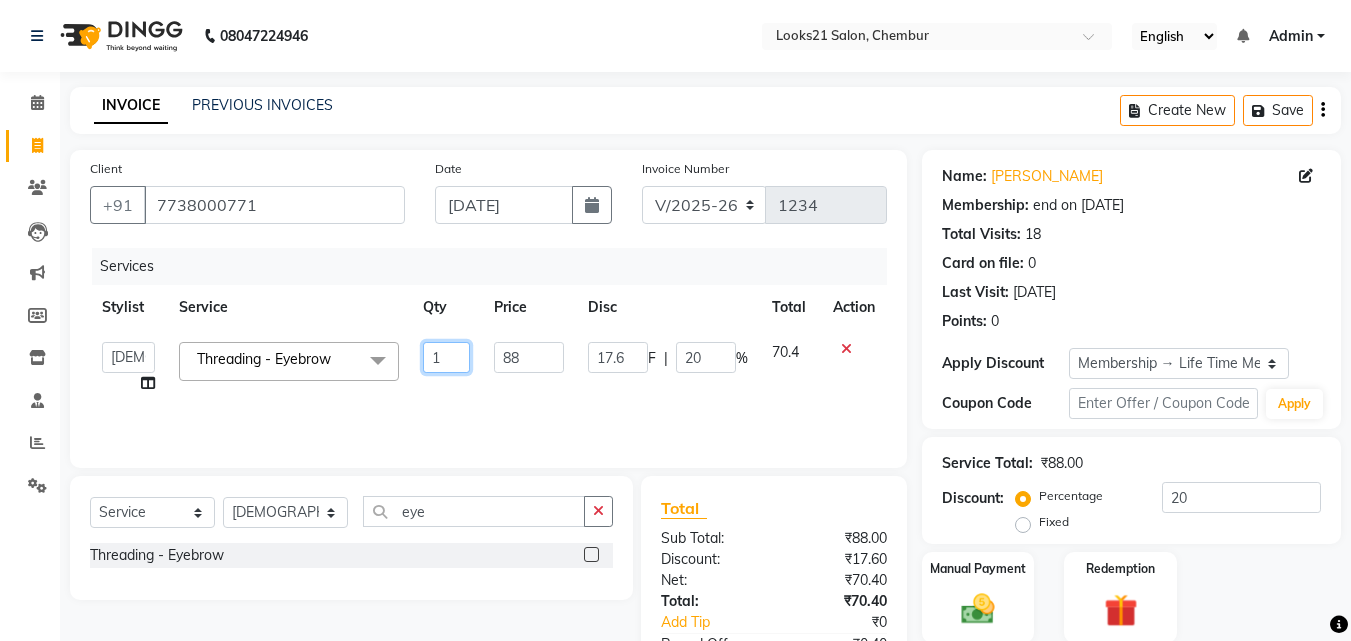 drag, startPoint x: 443, startPoint y: 359, endPoint x: 427, endPoint y: 357, distance: 16.124516 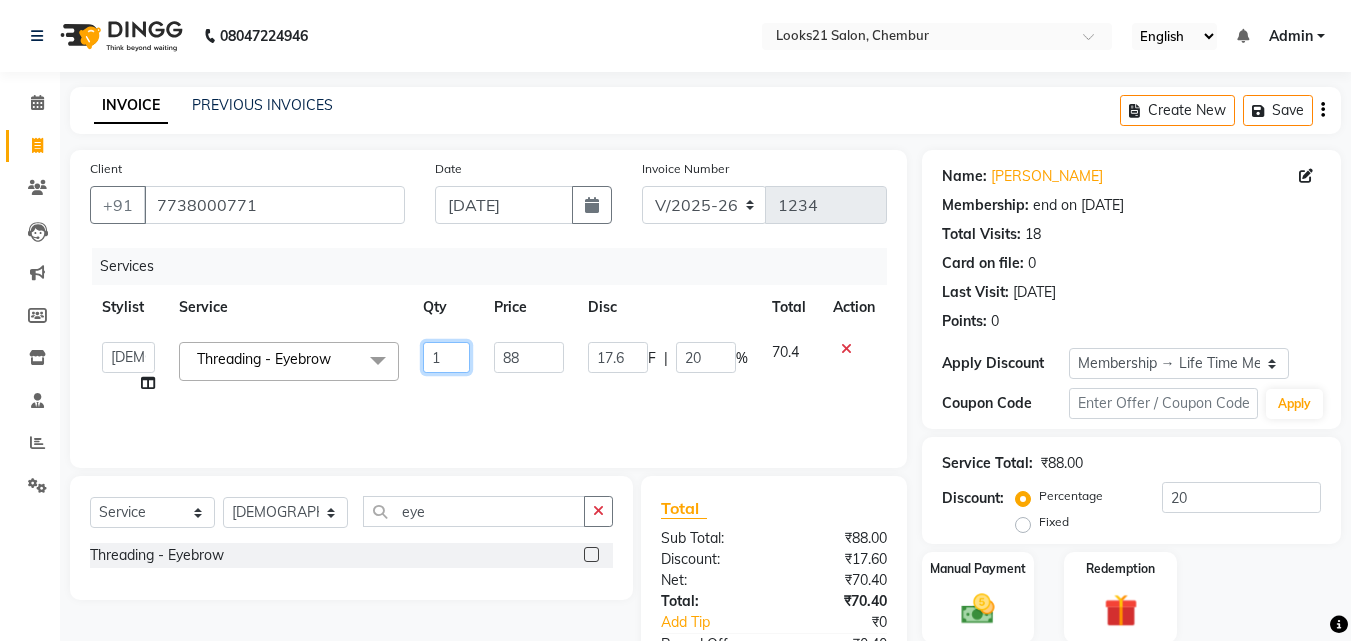 click on "1" 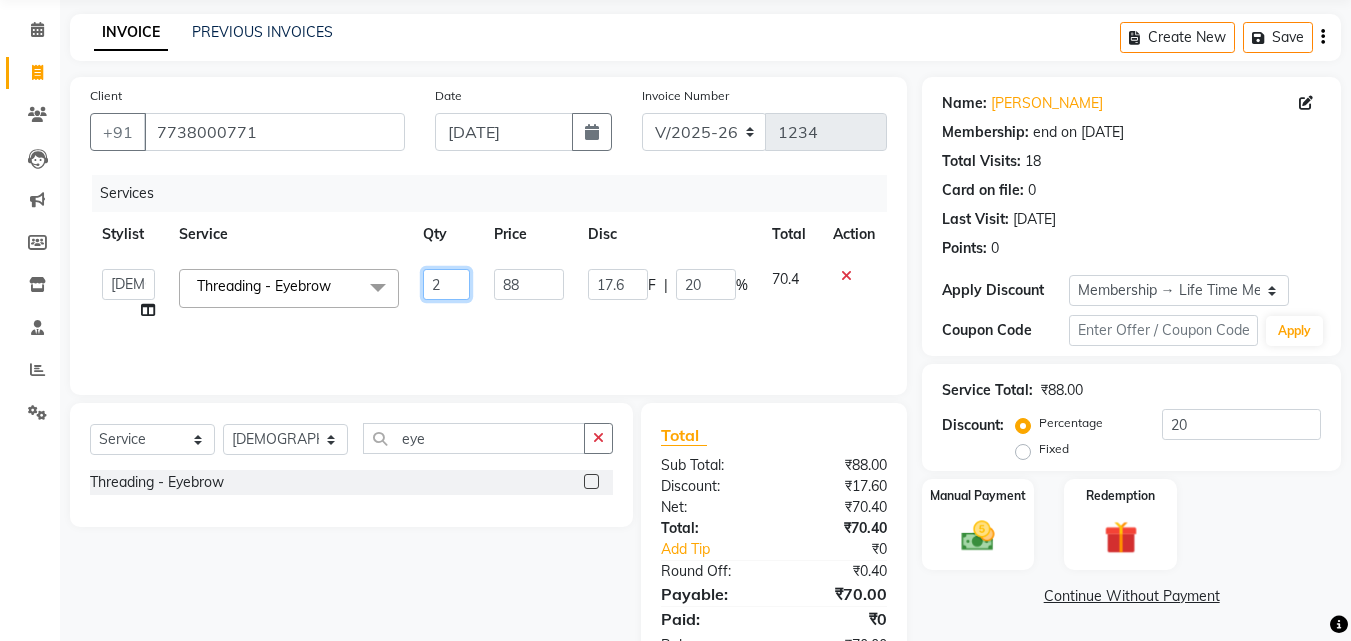 scroll, scrollTop: 138, scrollLeft: 0, axis: vertical 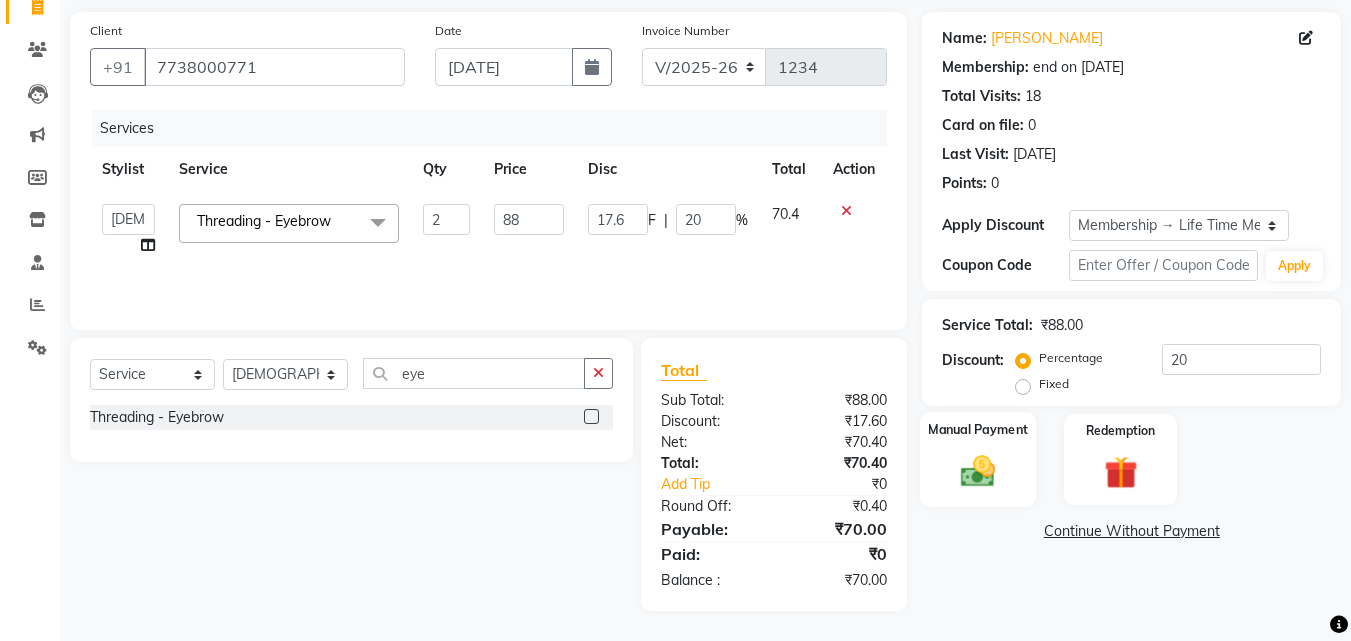 click 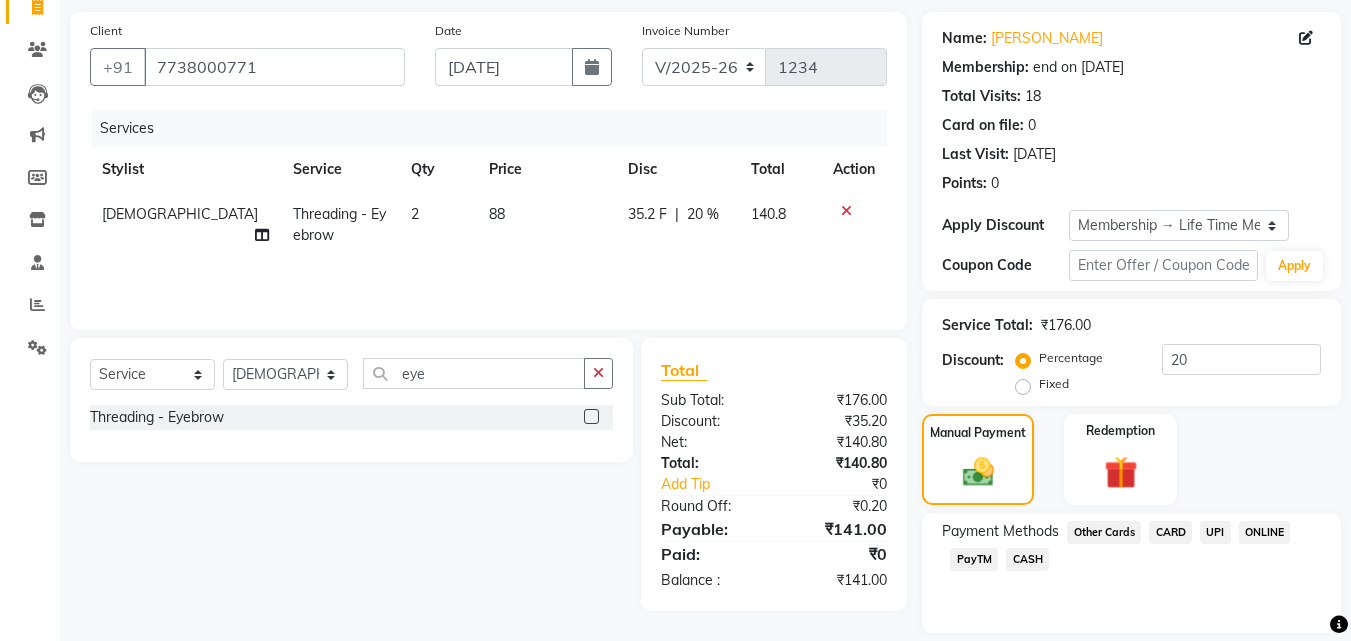 click on "UPI" 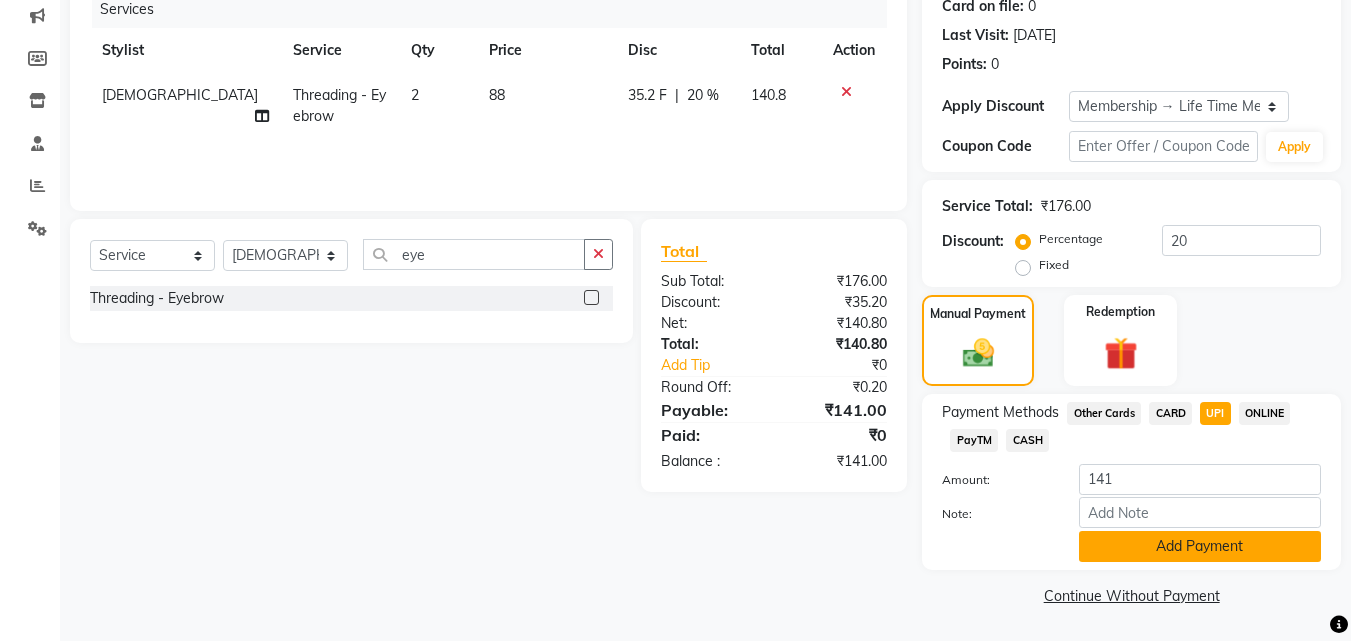 click on "Add Payment" 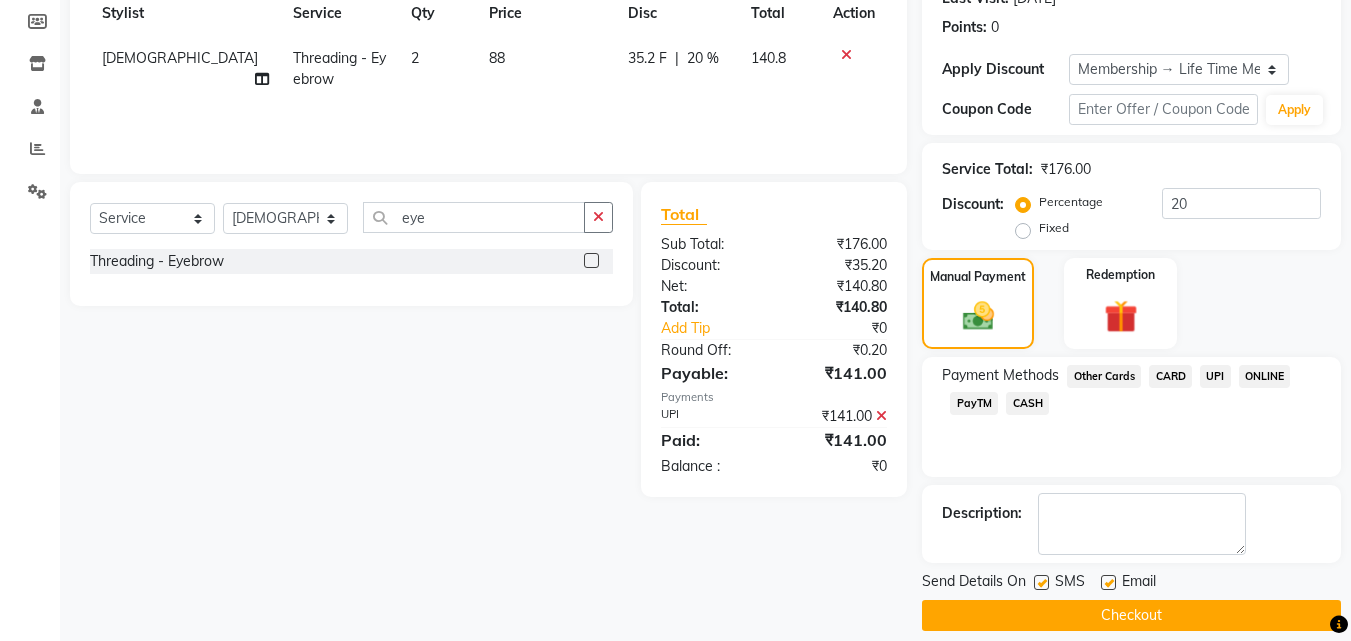 scroll, scrollTop: 314, scrollLeft: 0, axis: vertical 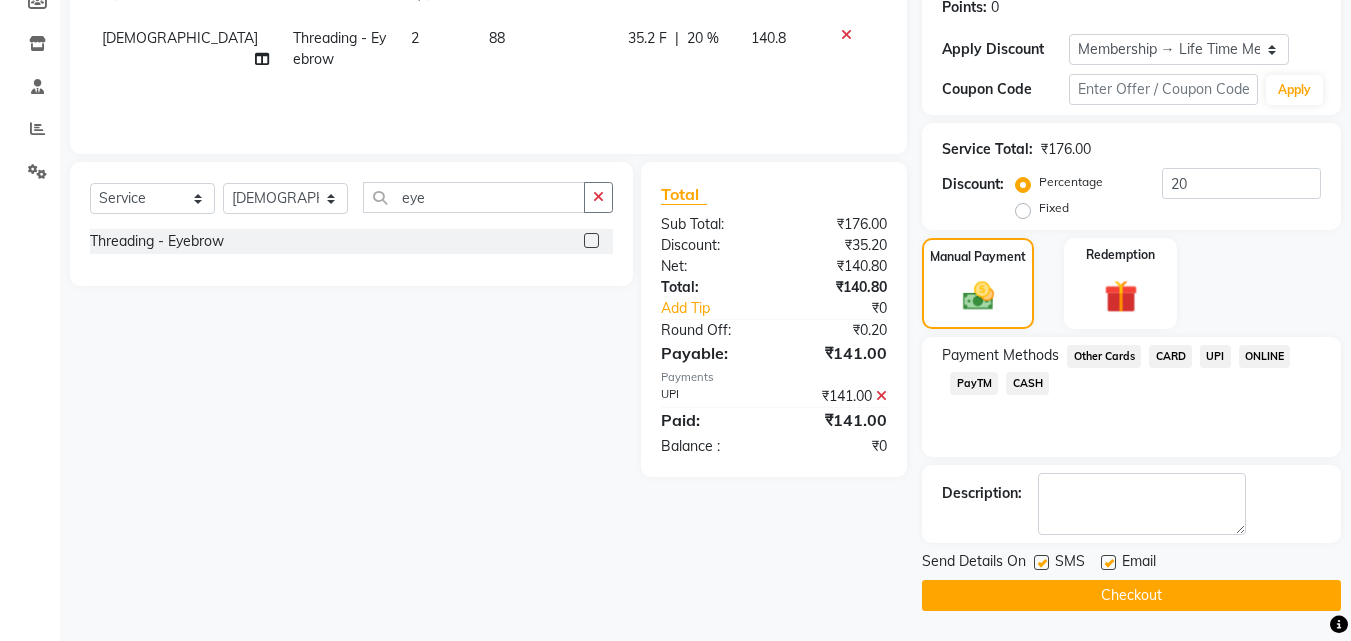 click on "Checkout" 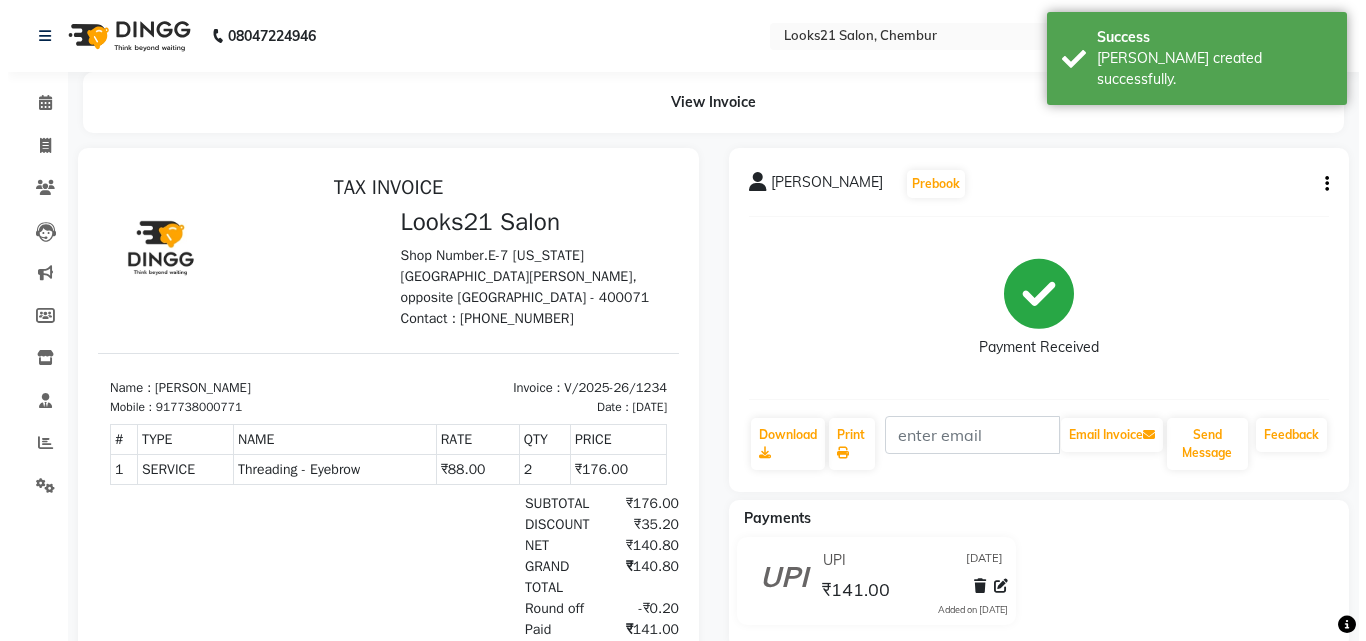 scroll, scrollTop: 0, scrollLeft: 0, axis: both 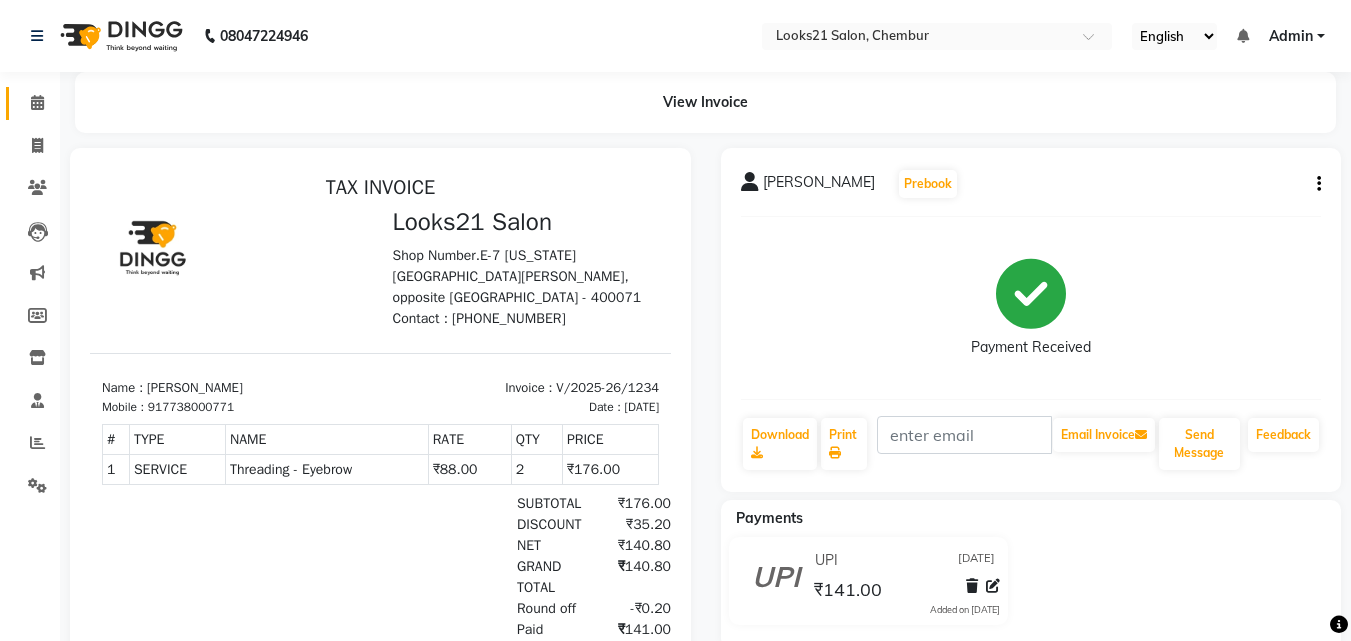 click 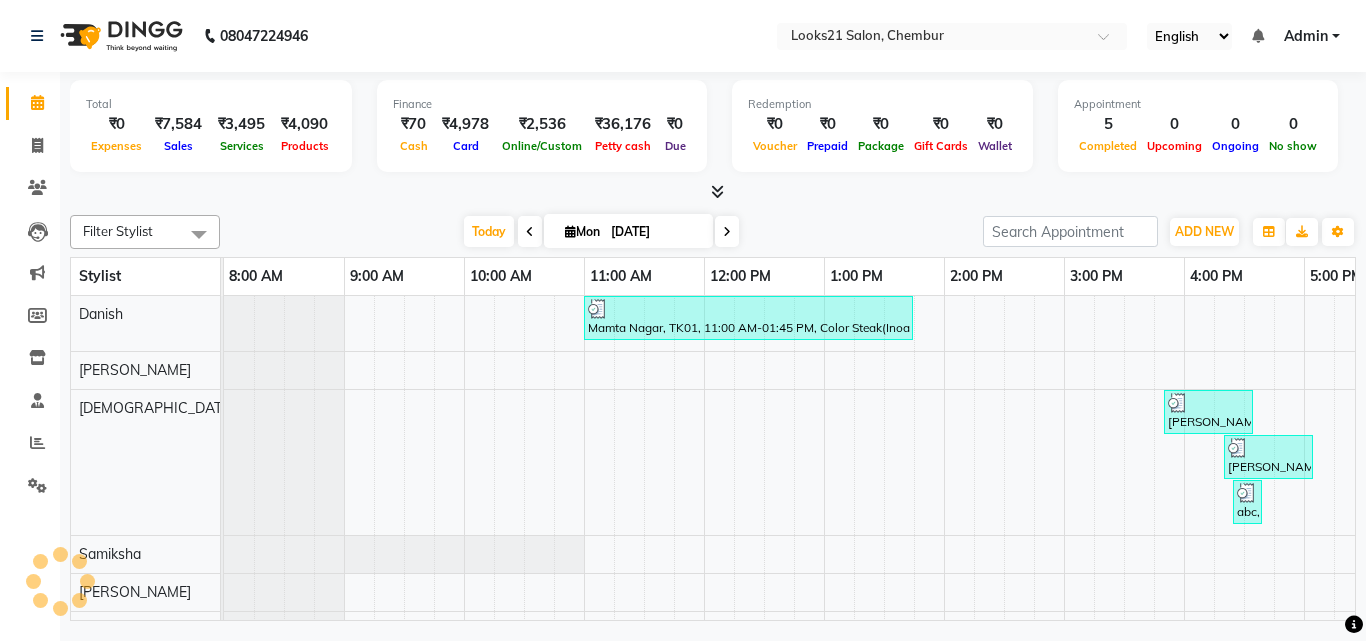 scroll, scrollTop: 0, scrollLeft: 0, axis: both 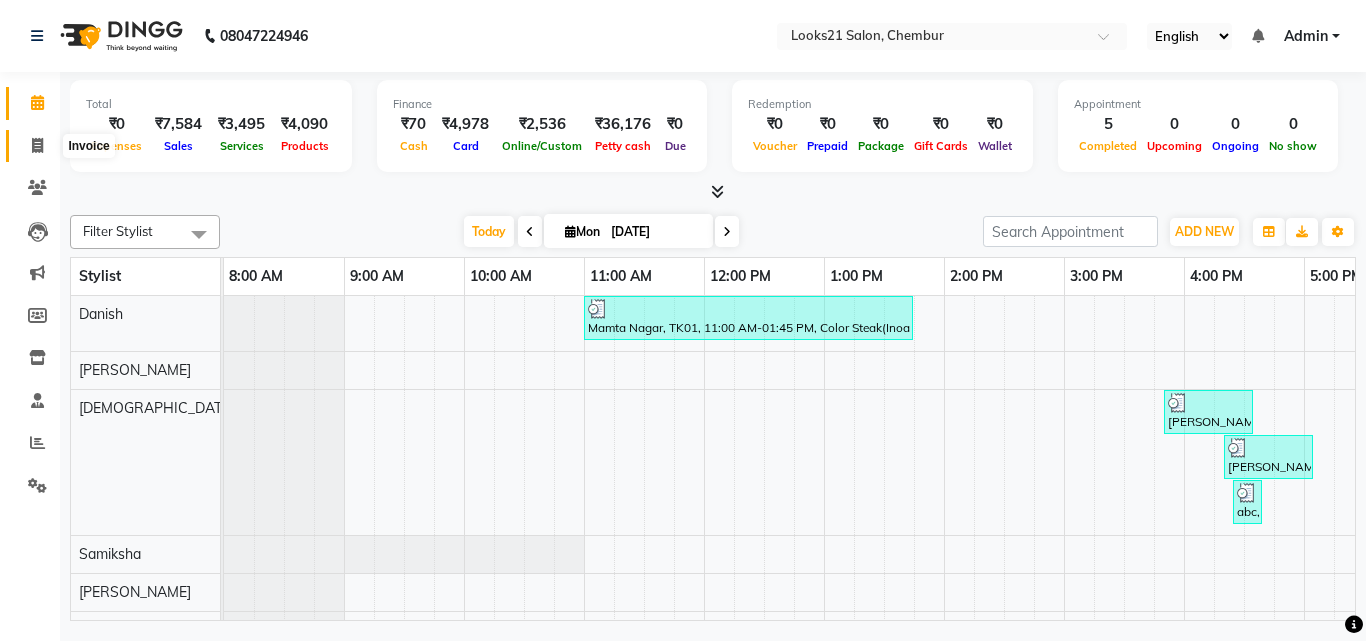 click 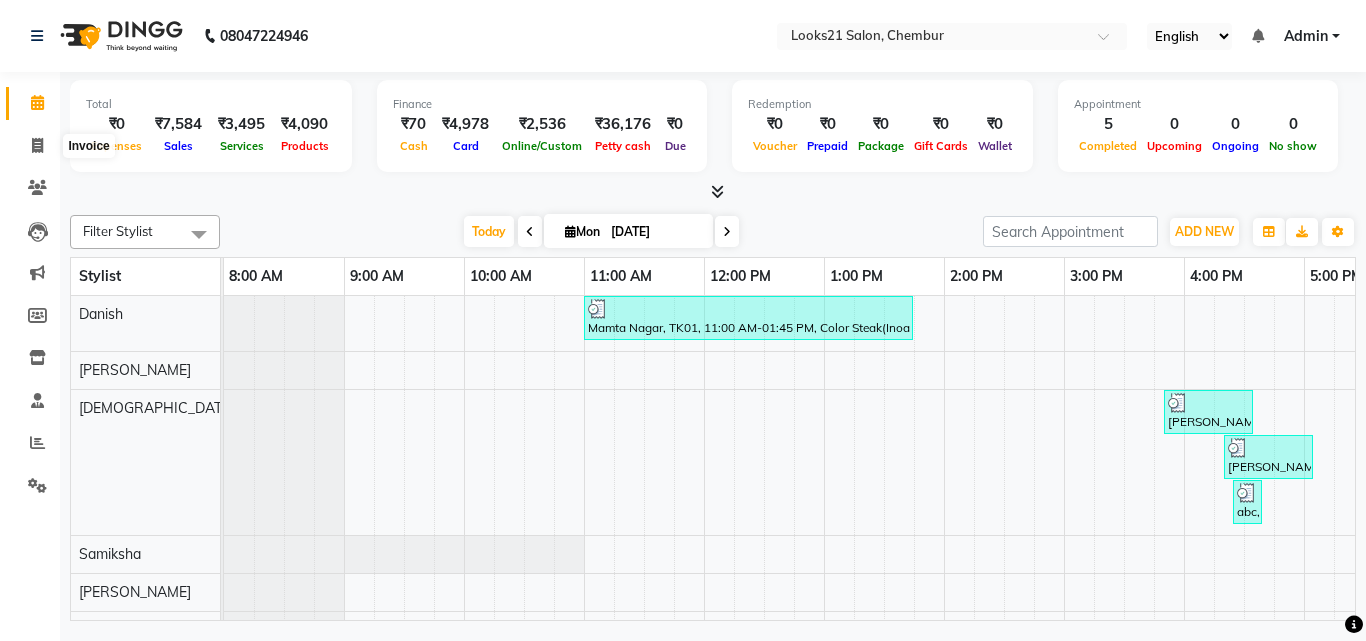 select on "service" 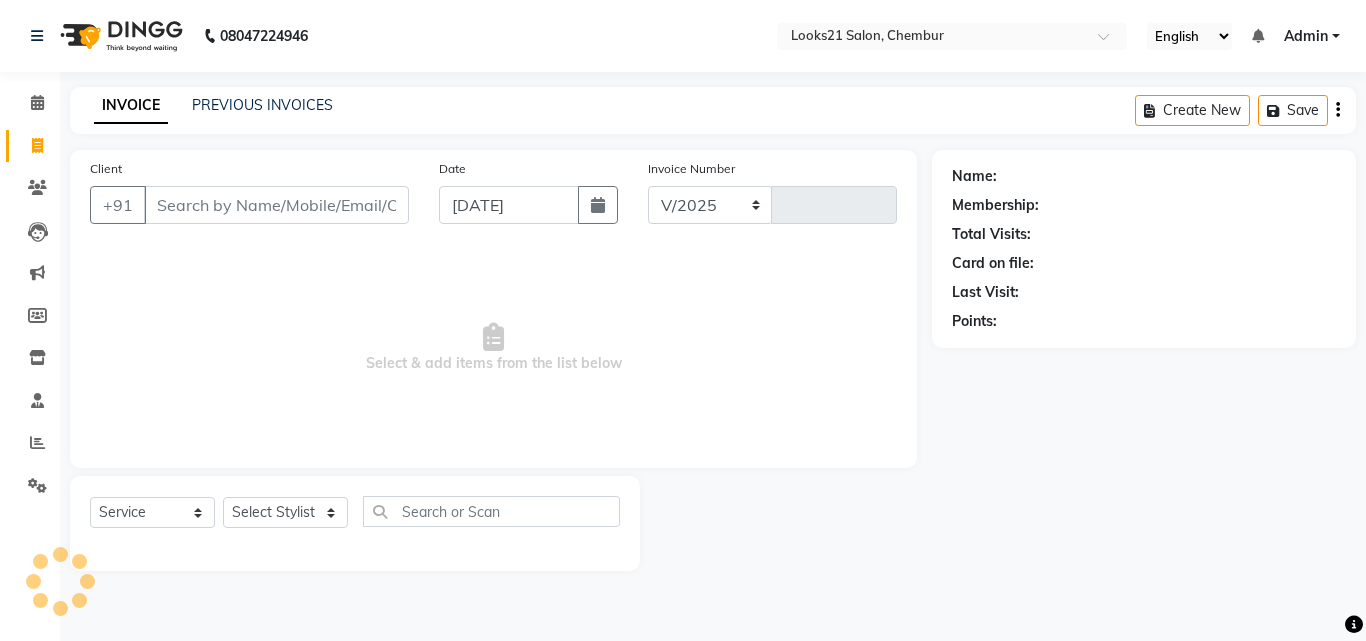 click on "Client" at bounding box center [276, 205] 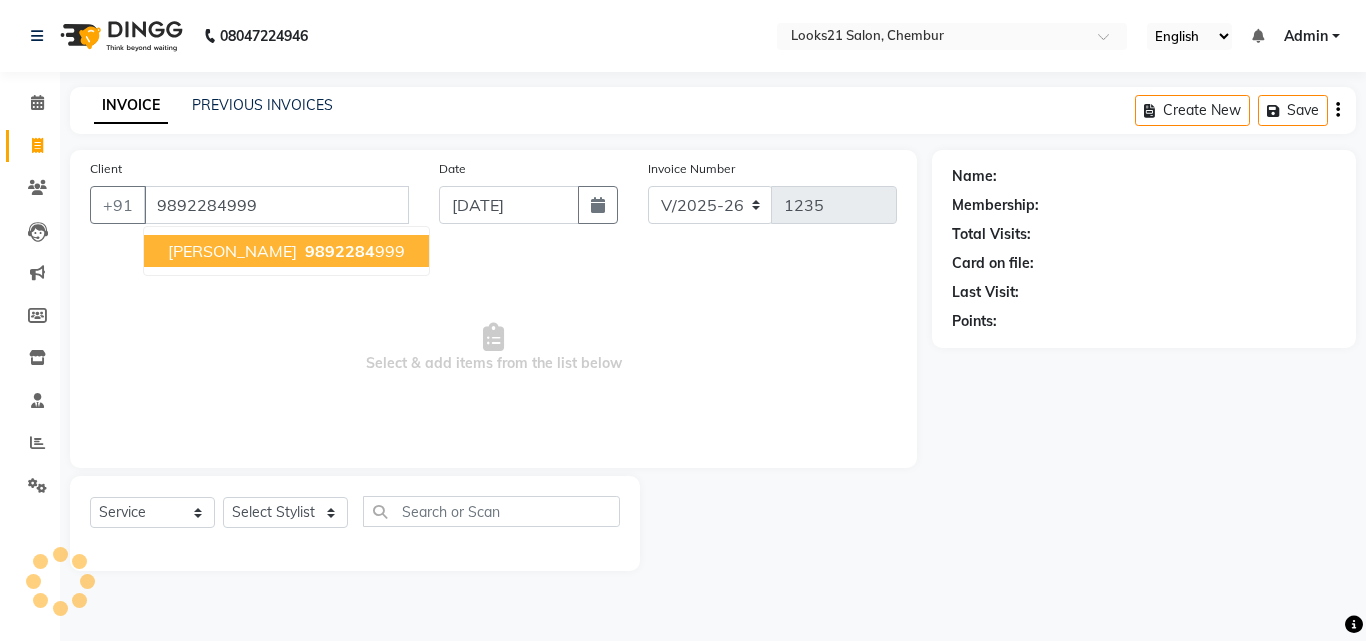 type on "9892284999" 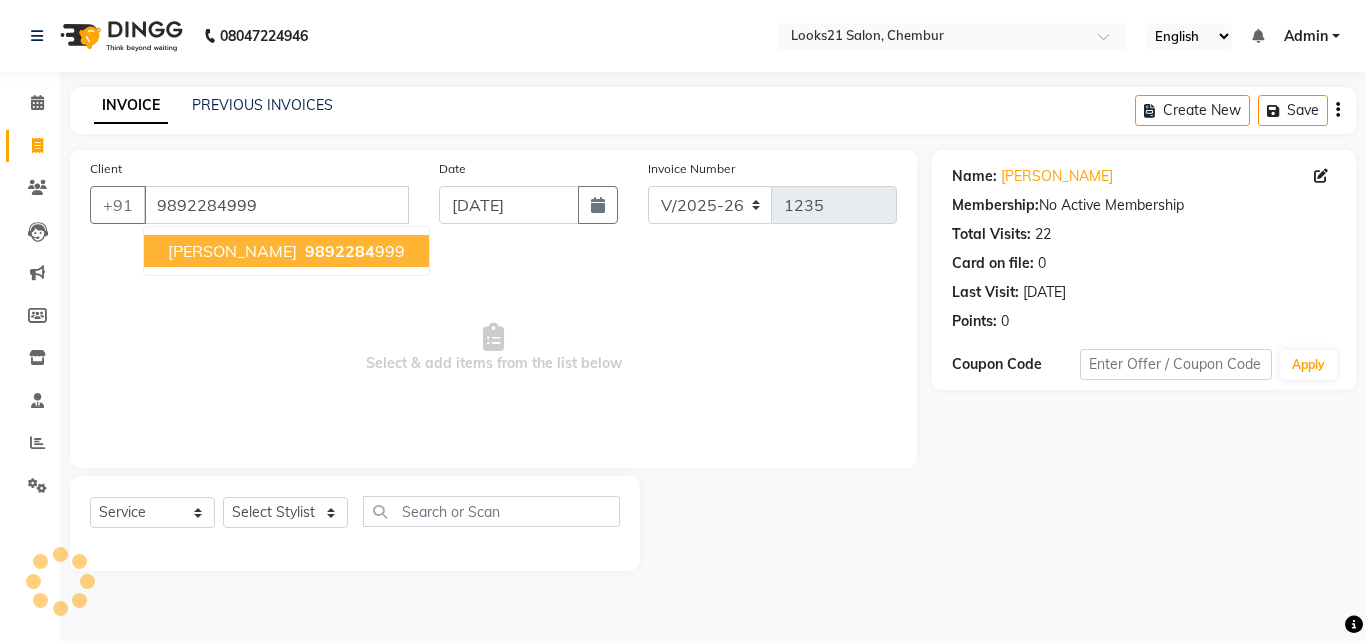 click on "[PERSON_NAME]" at bounding box center [232, 251] 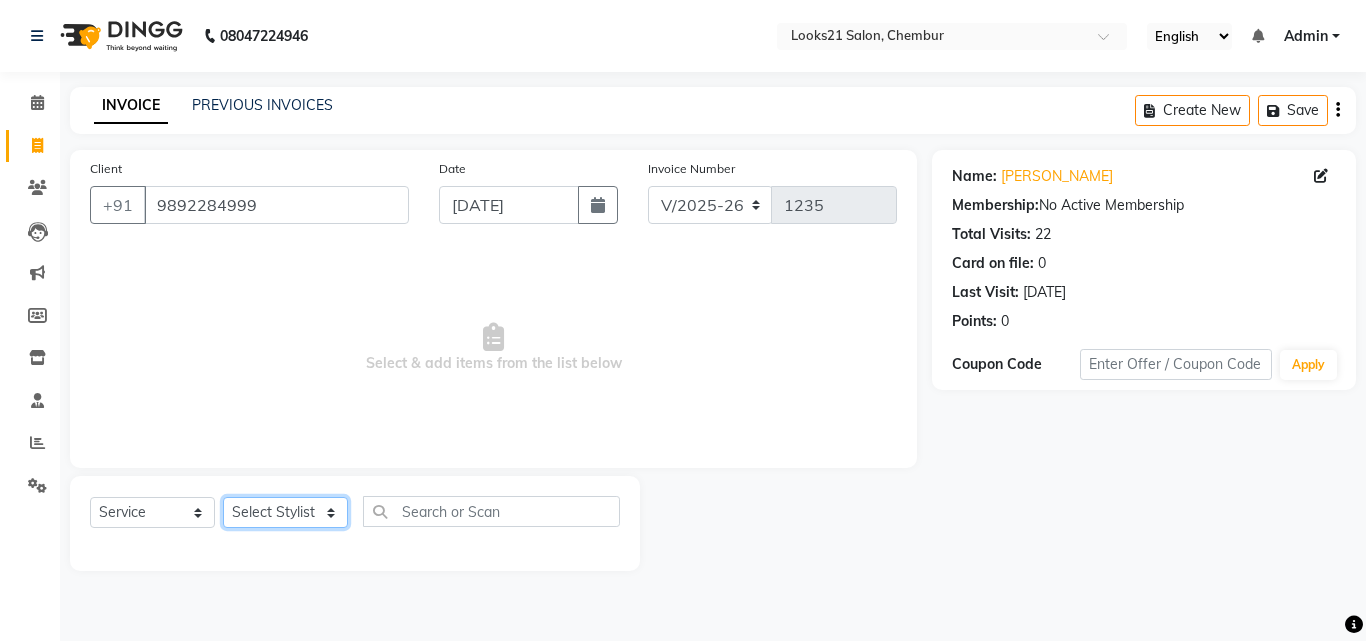 click on "Select Stylist [PERSON_NAME] [PERSON_NAME] LOOKS 21  [PERSON_NAME] [PERSON_NAME] [PERSON_NAME] [PERSON_NAME] [PERSON_NAME] [PERSON_NAME]" 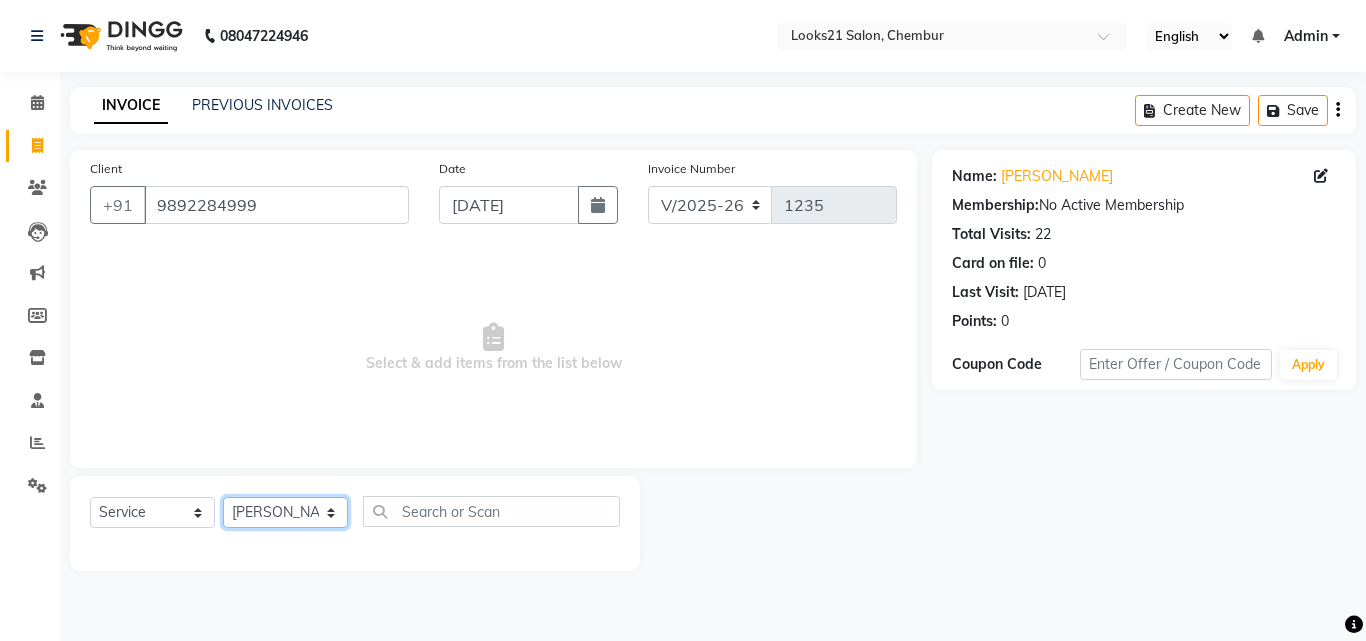 click on "Select Stylist [PERSON_NAME] [PERSON_NAME] LOOKS 21  [PERSON_NAME] [PERSON_NAME] [PERSON_NAME] [PERSON_NAME] [PERSON_NAME] [PERSON_NAME]" 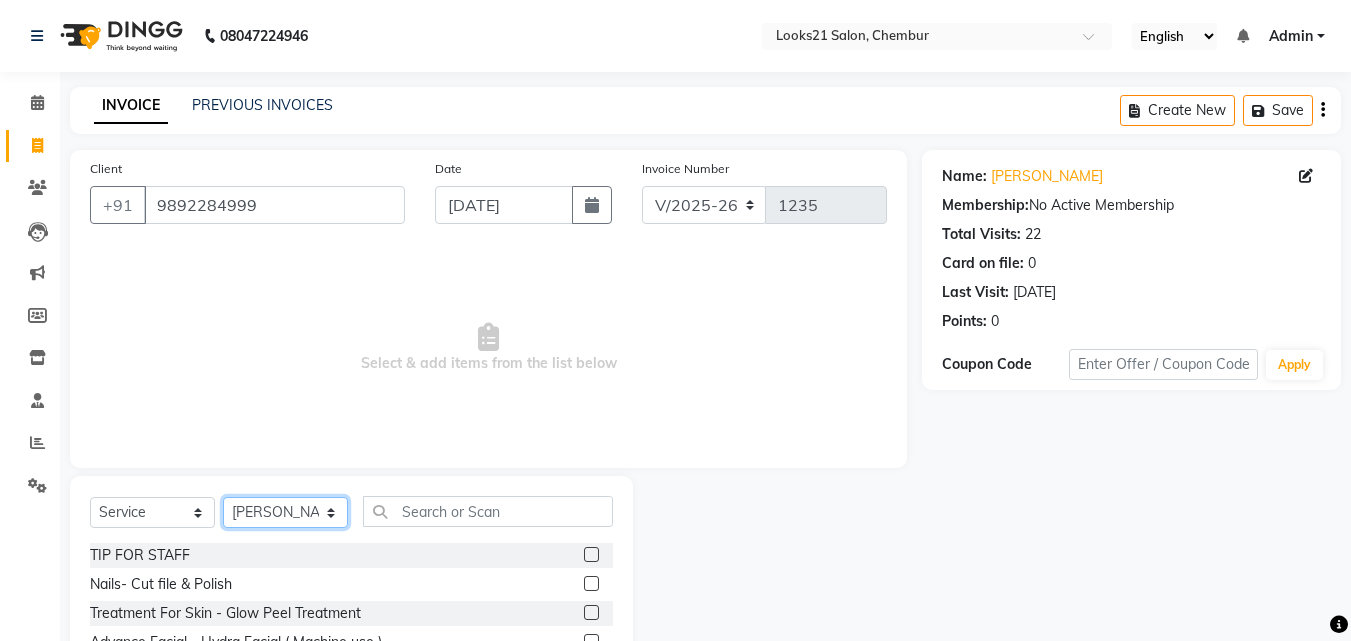 click on "Select Stylist [PERSON_NAME] [PERSON_NAME] LOOKS 21  [PERSON_NAME] [PERSON_NAME] [PERSON_NAME] [PERSON_NAME] [PERSON_NAME] [PERSON_NAME]" 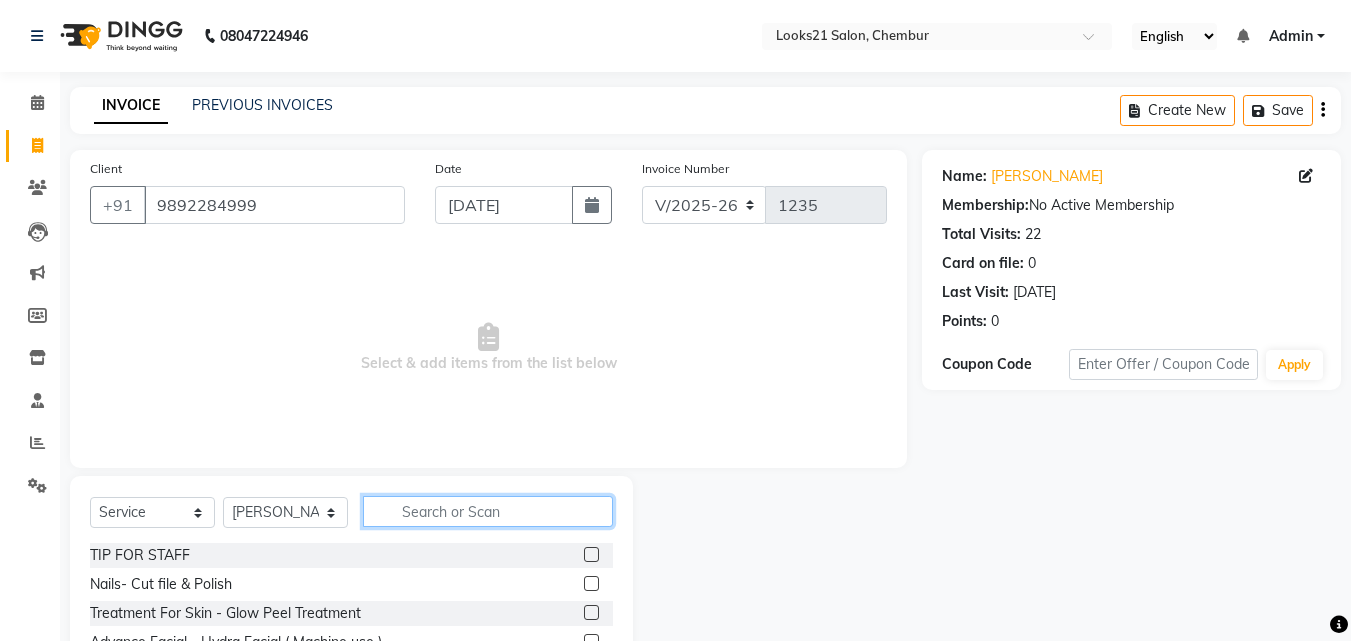 click 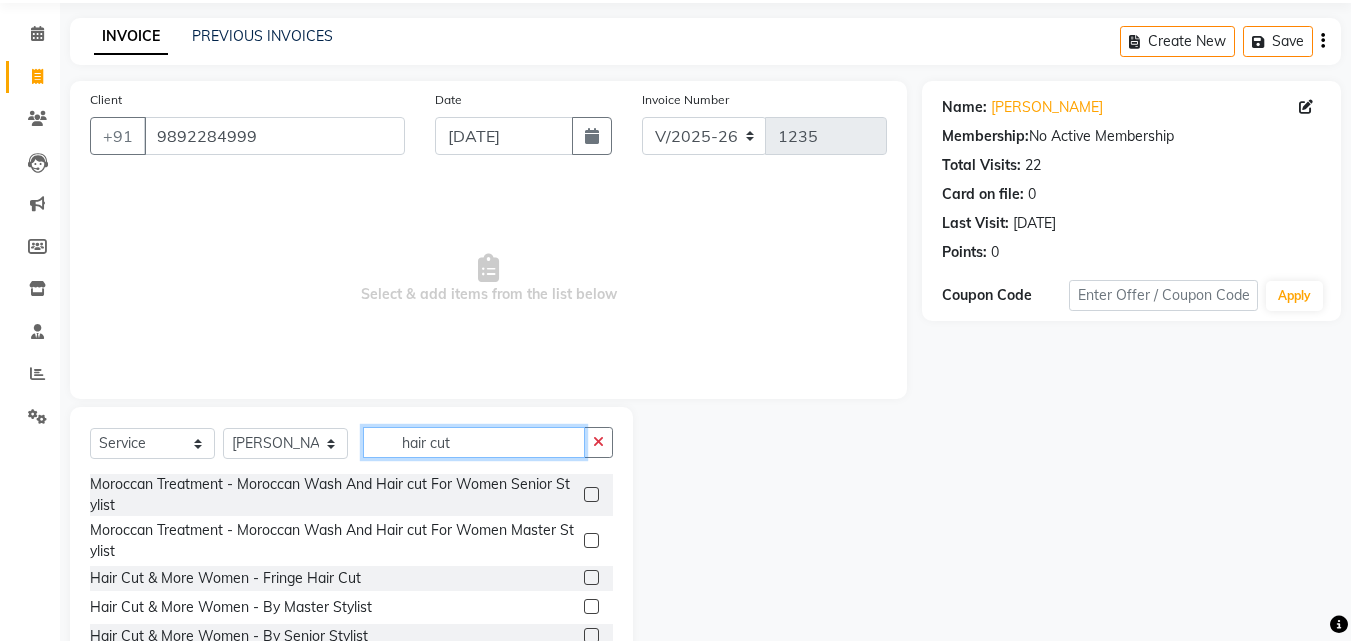 scroll, scrollTop: 160, scrollLeft: 0, axis: vertical 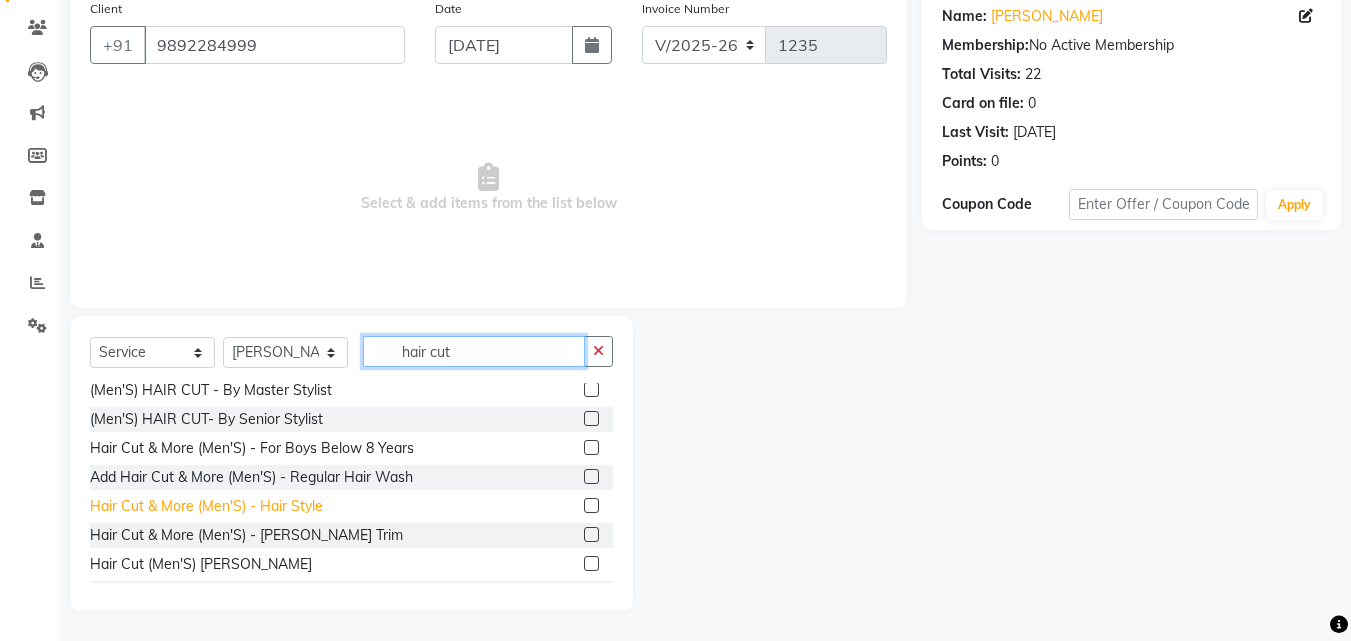 type on "hair cut" 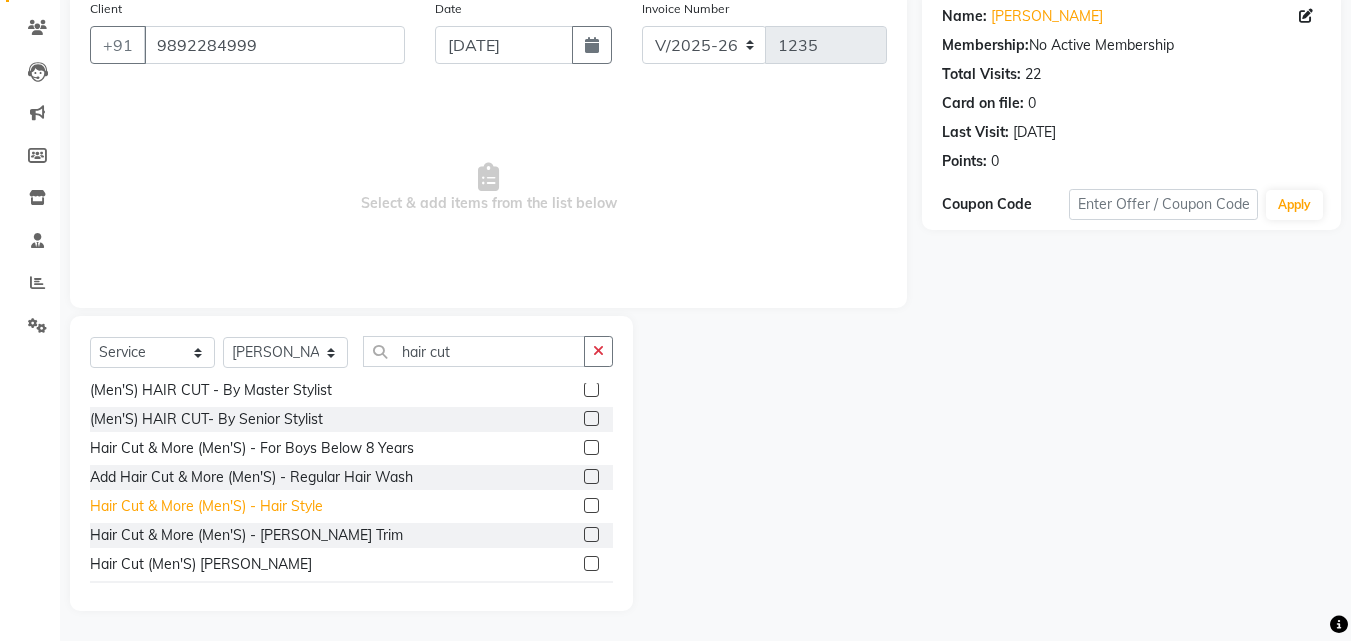 click on "Hair Cut & More (Men'S)  - Hair Style" 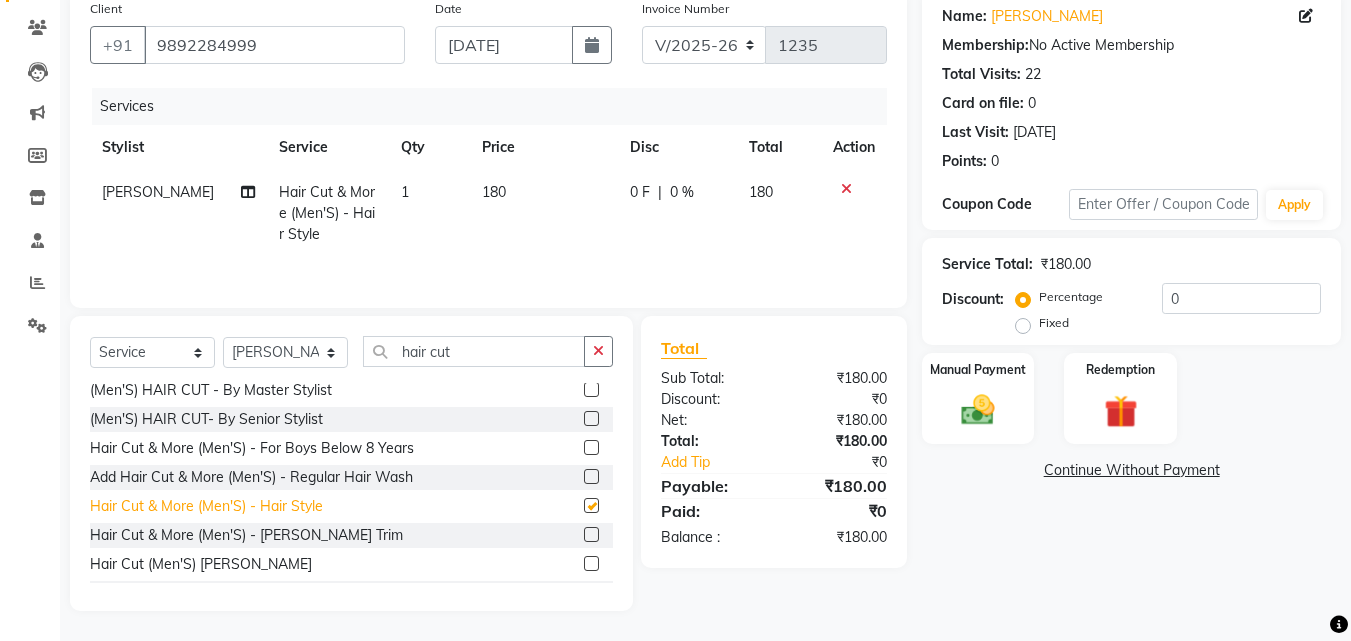 checkbox on "false" 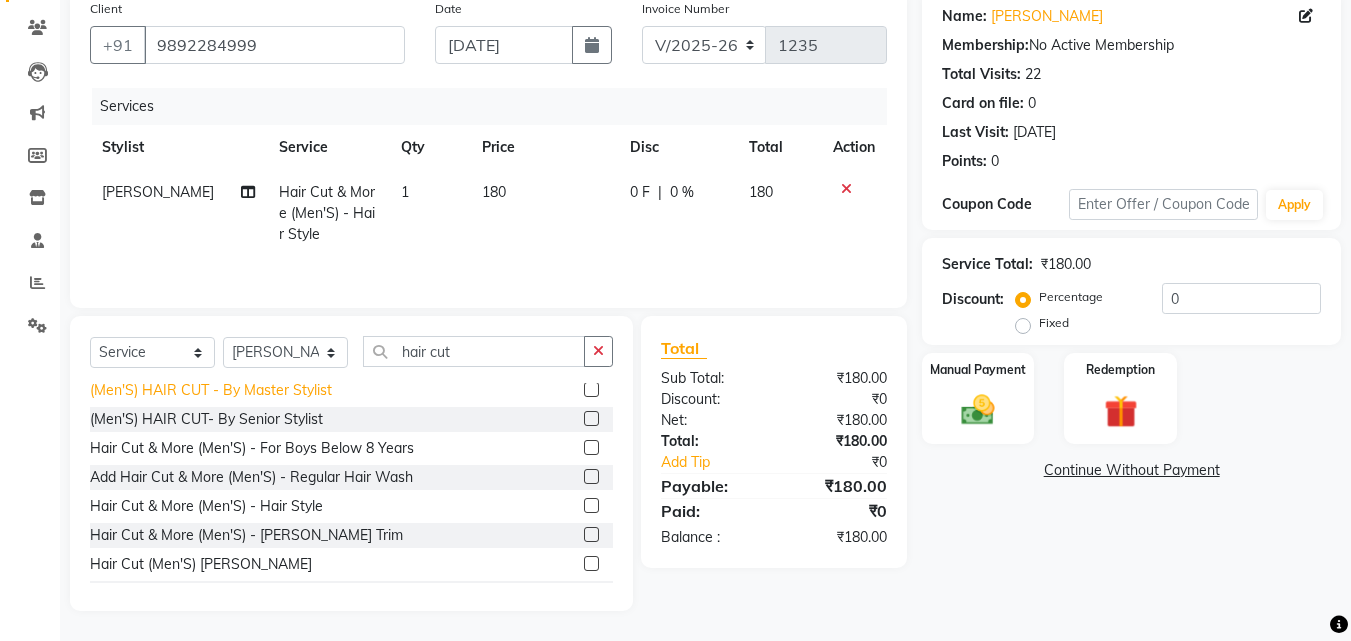 click on "(Men'S) HAIR CUT  - By Master Stylist" 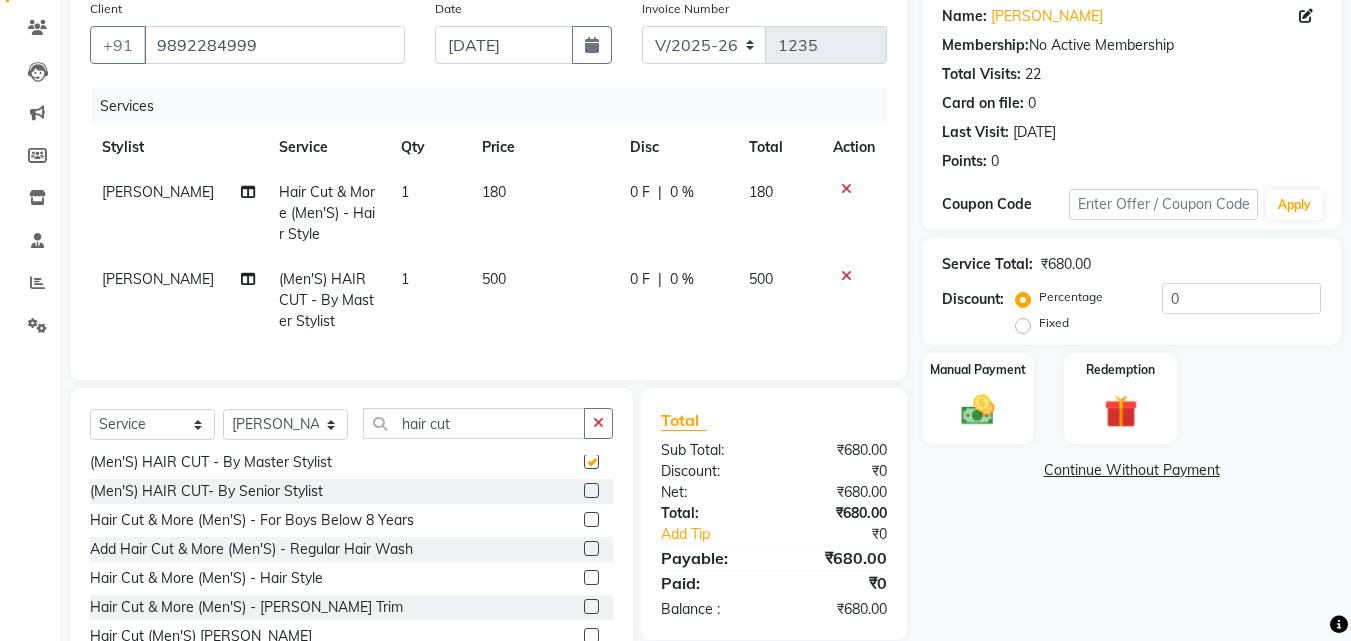 checkbox on "false" 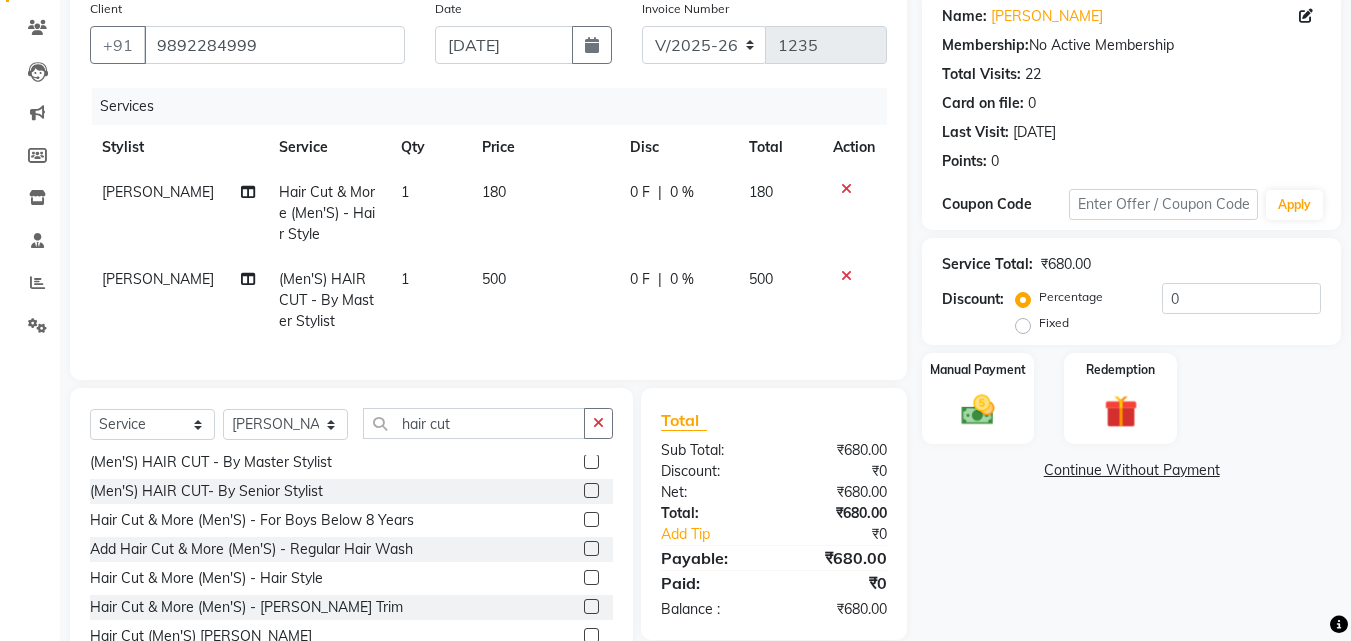 click 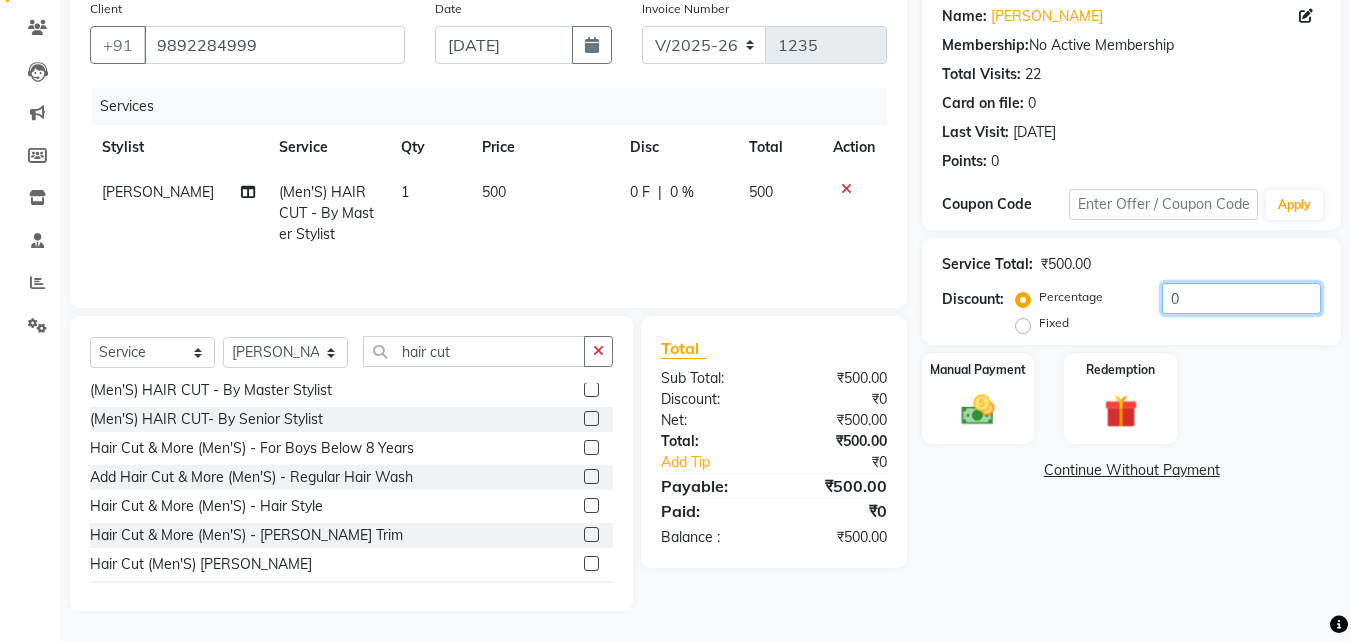 drag, startPoint x: 1204, startPoint y: 302, endPoint x: 1135, endPoint y: 296, distance: 69.260376 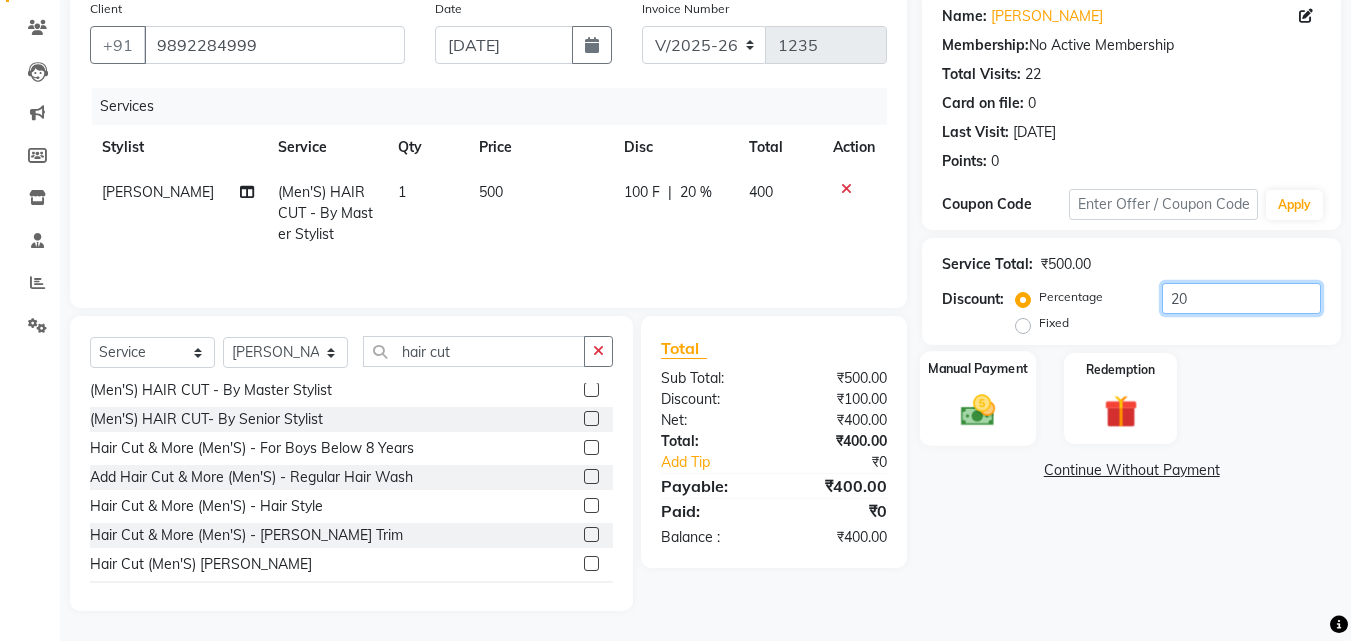 type on "20" 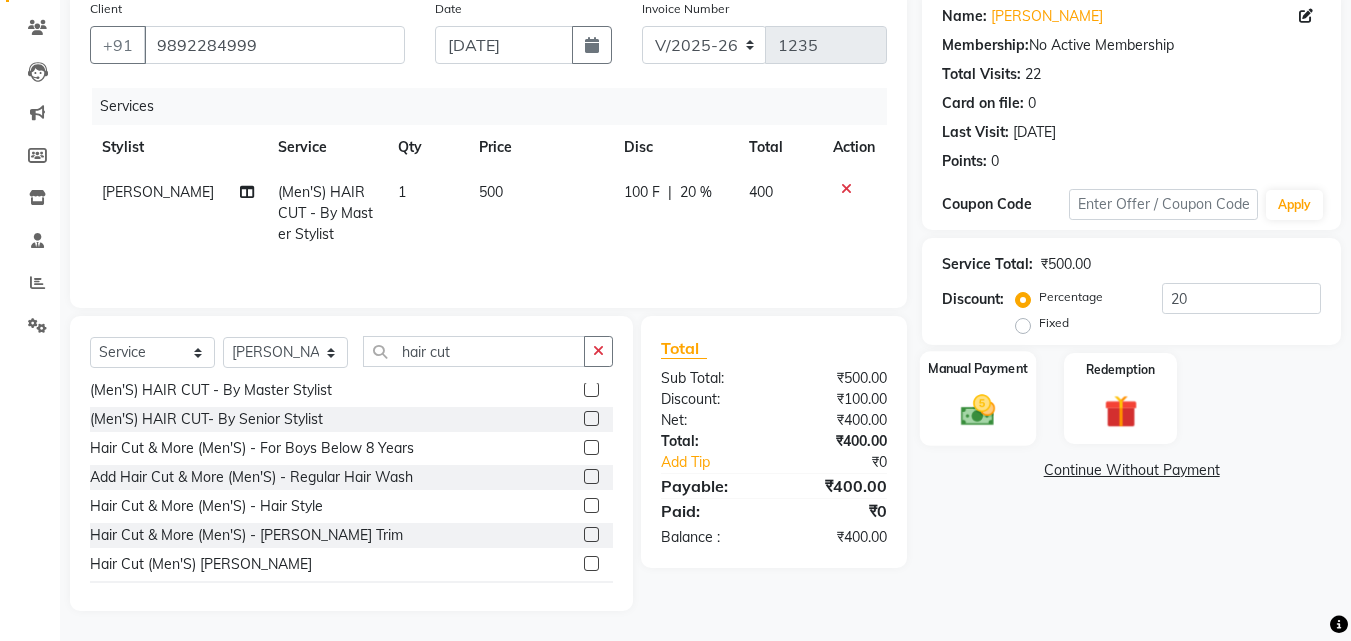 click 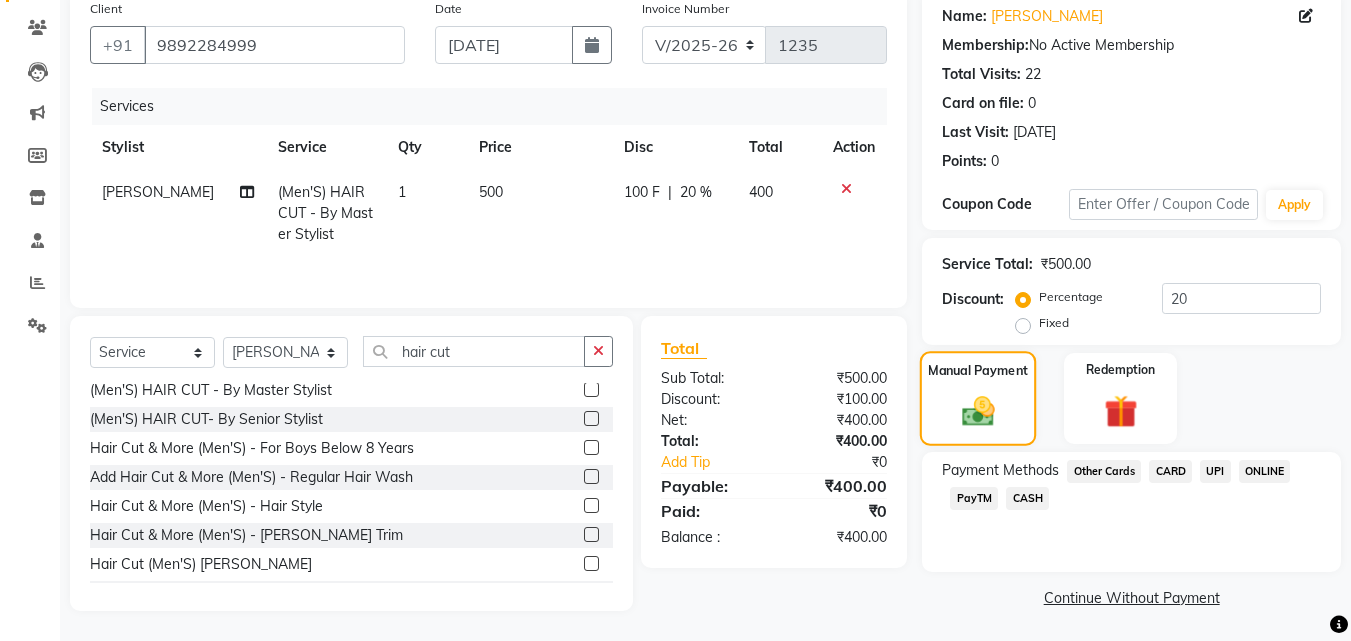 scroll, scrollTop: 162, scrollLeft: 0, axis: vertical 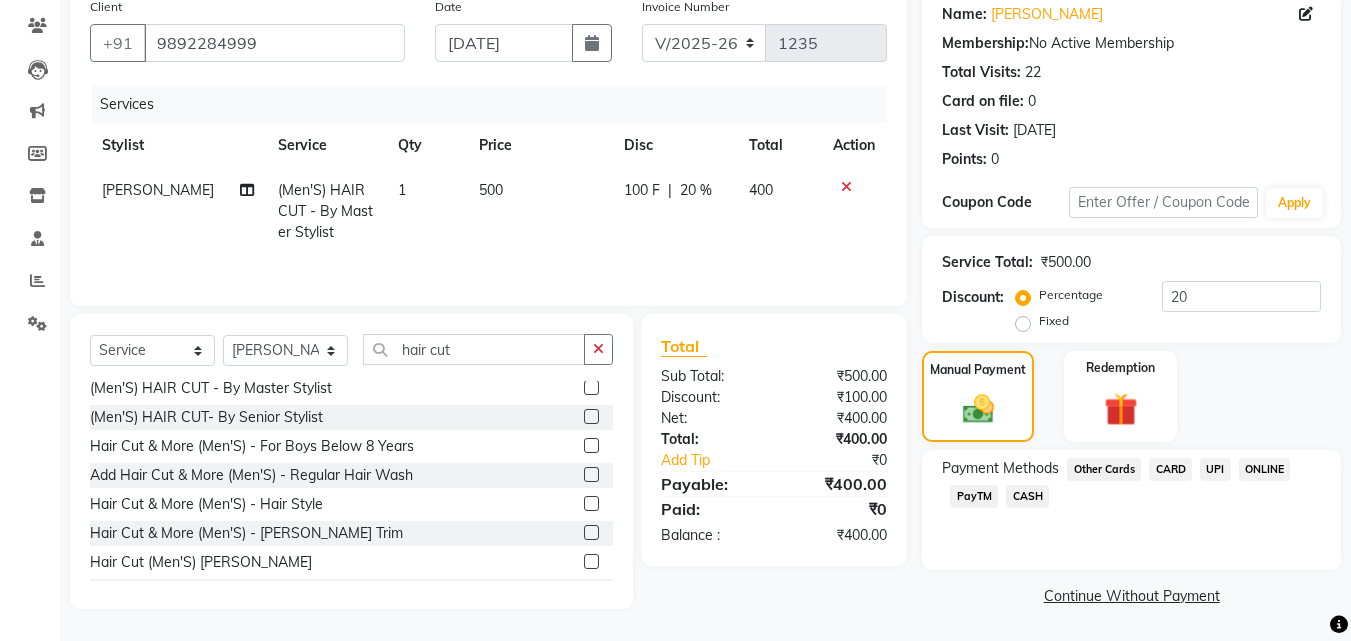 click on "UPI" 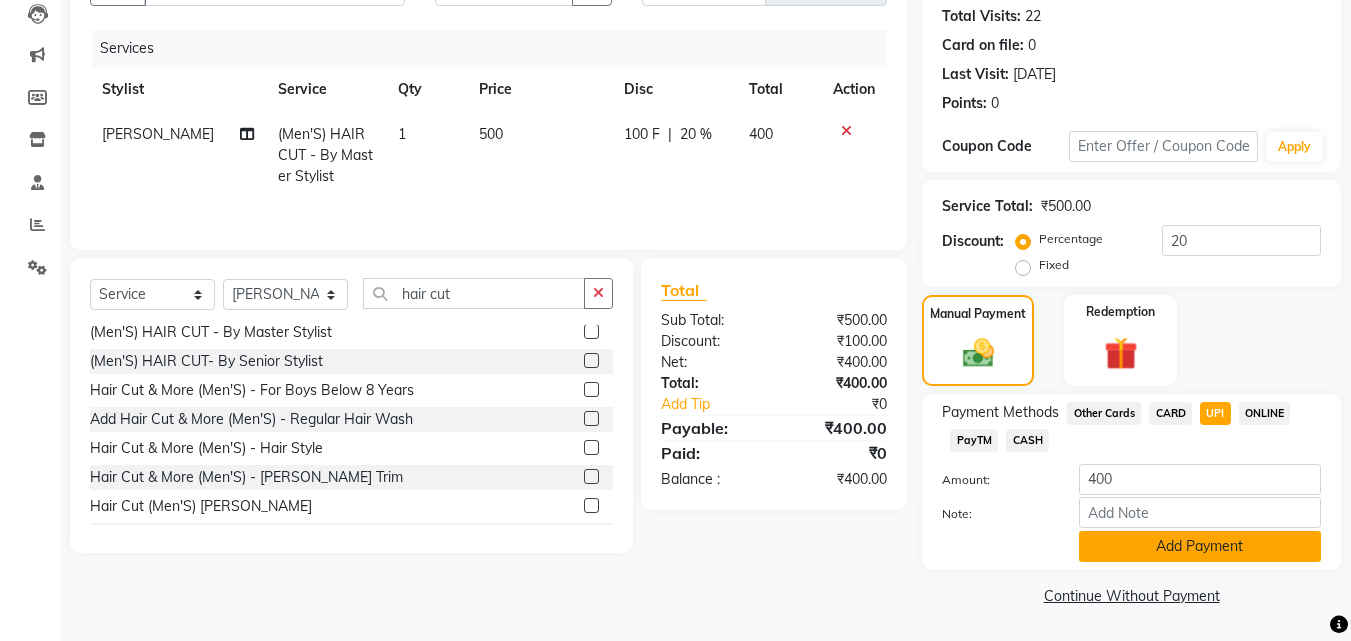 click on "Add Payment" 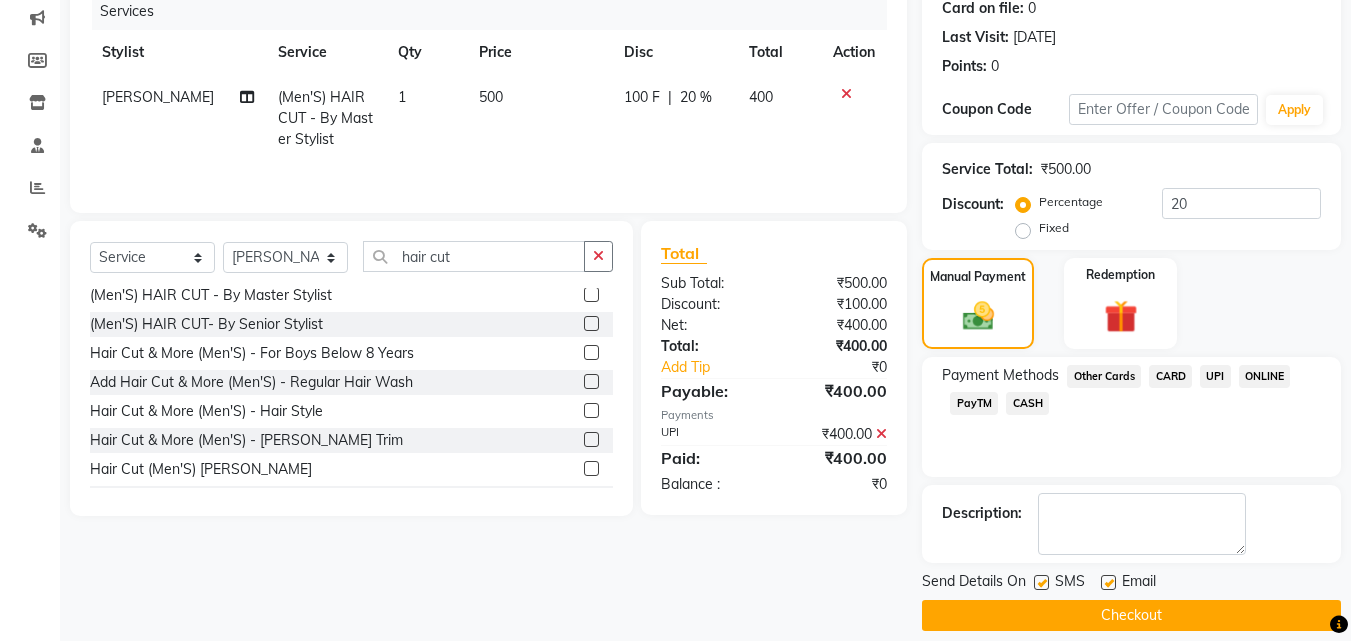 scroll, scrollTop: 275, scrollLeft: 0, axis: vertical 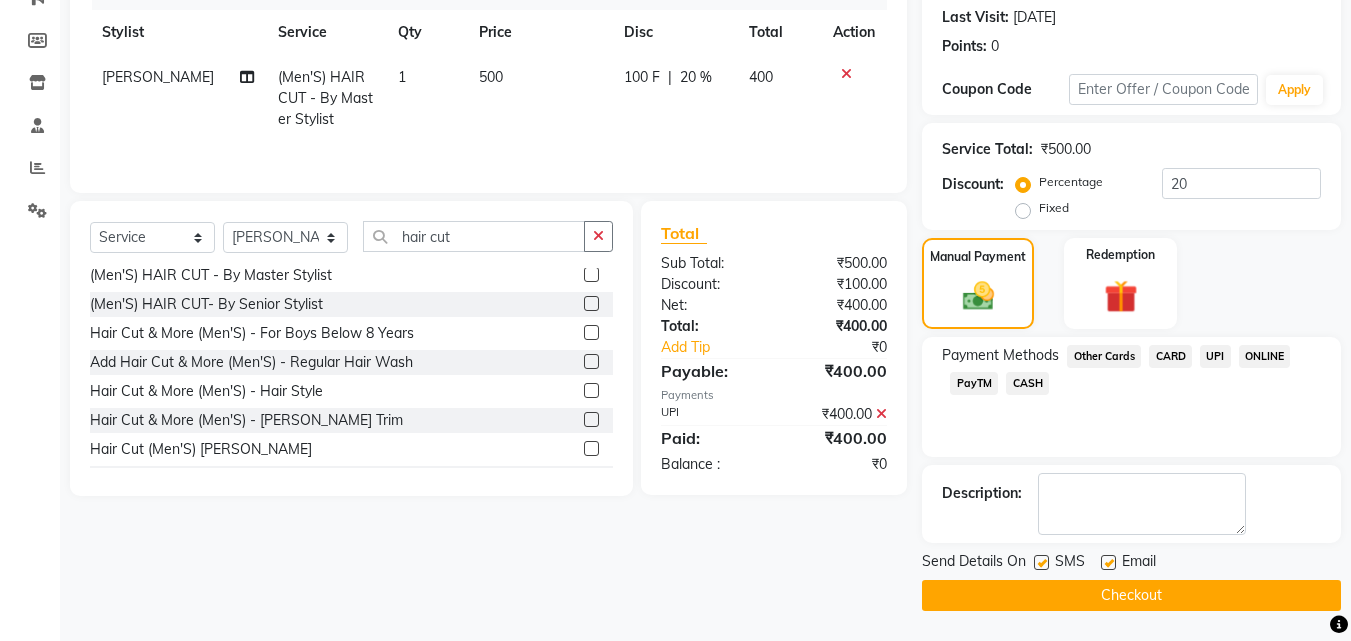 click on "Checkout" 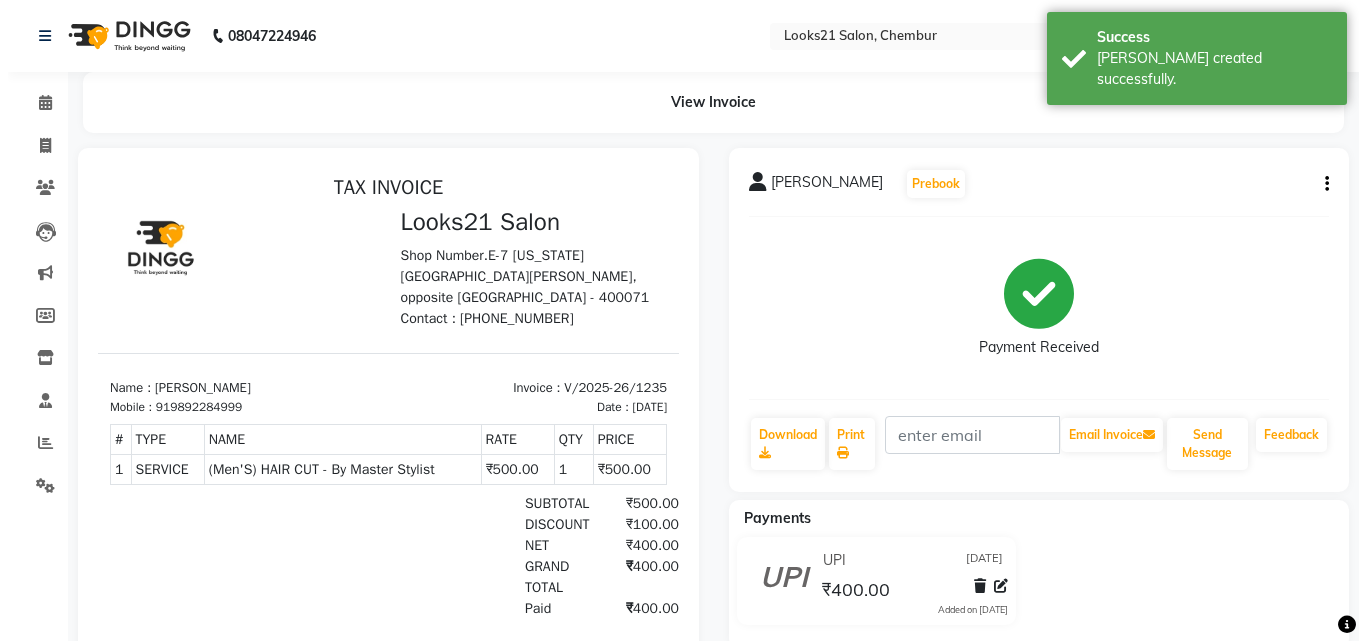 scroll, scrollTop: 0, scrollLeft: 0, axis: both 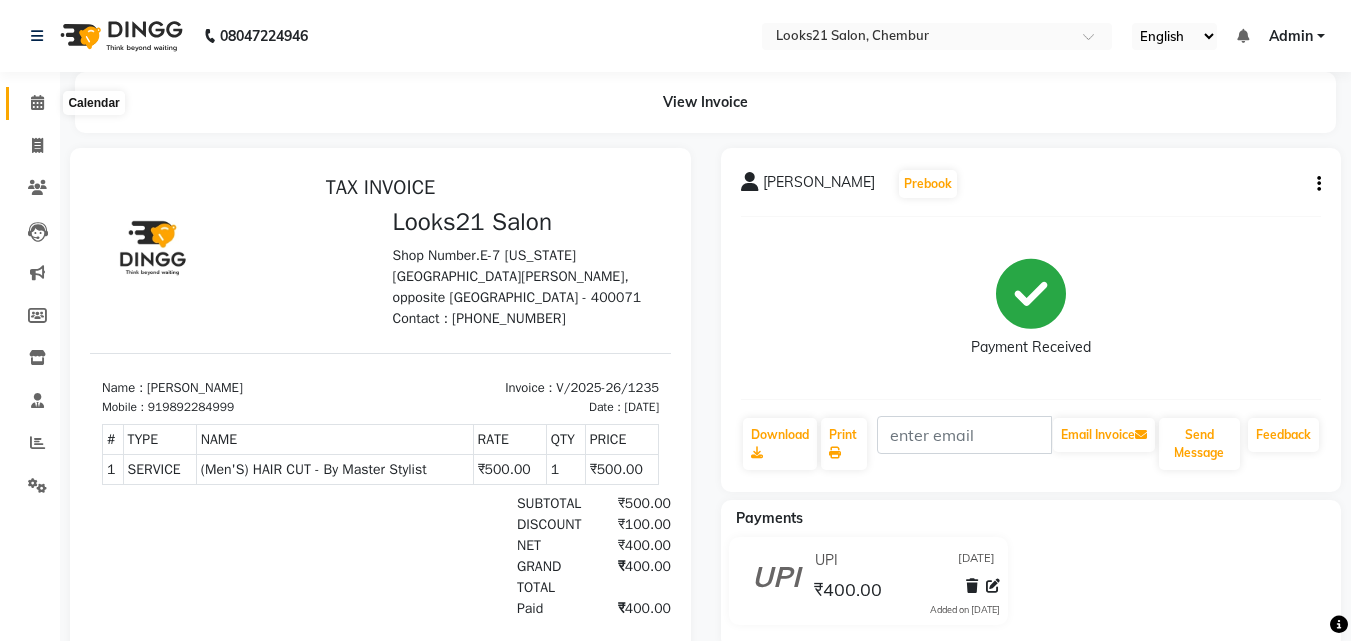 click 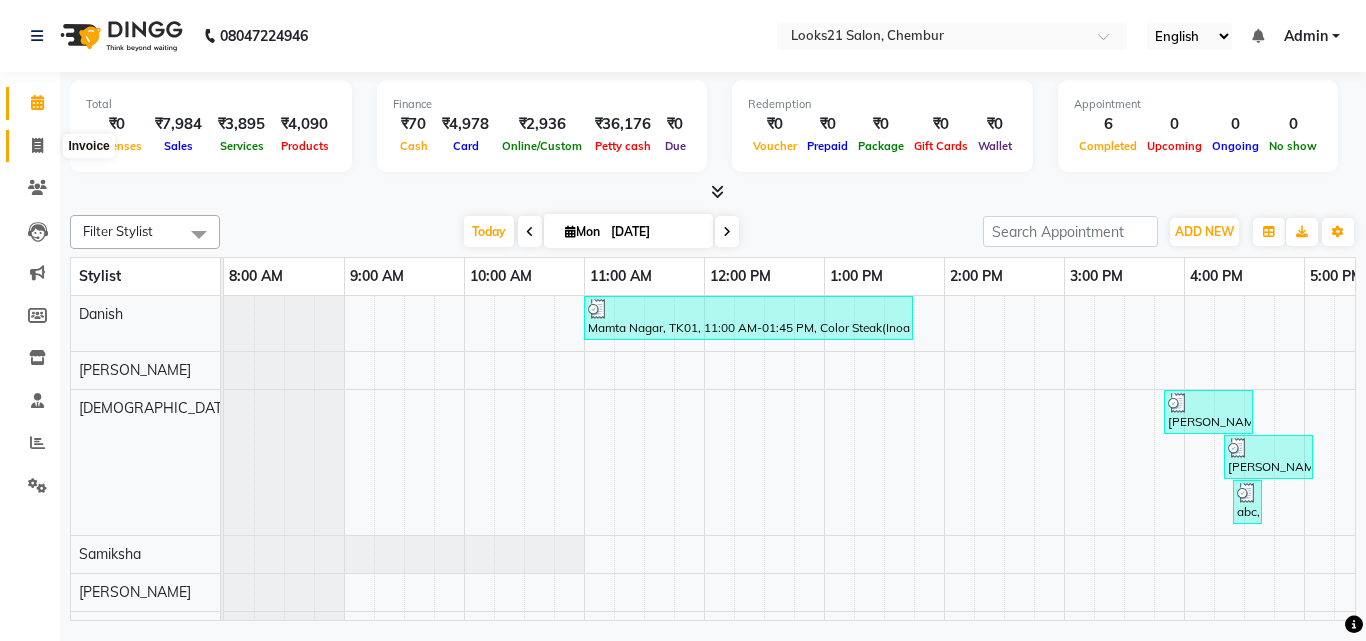 click 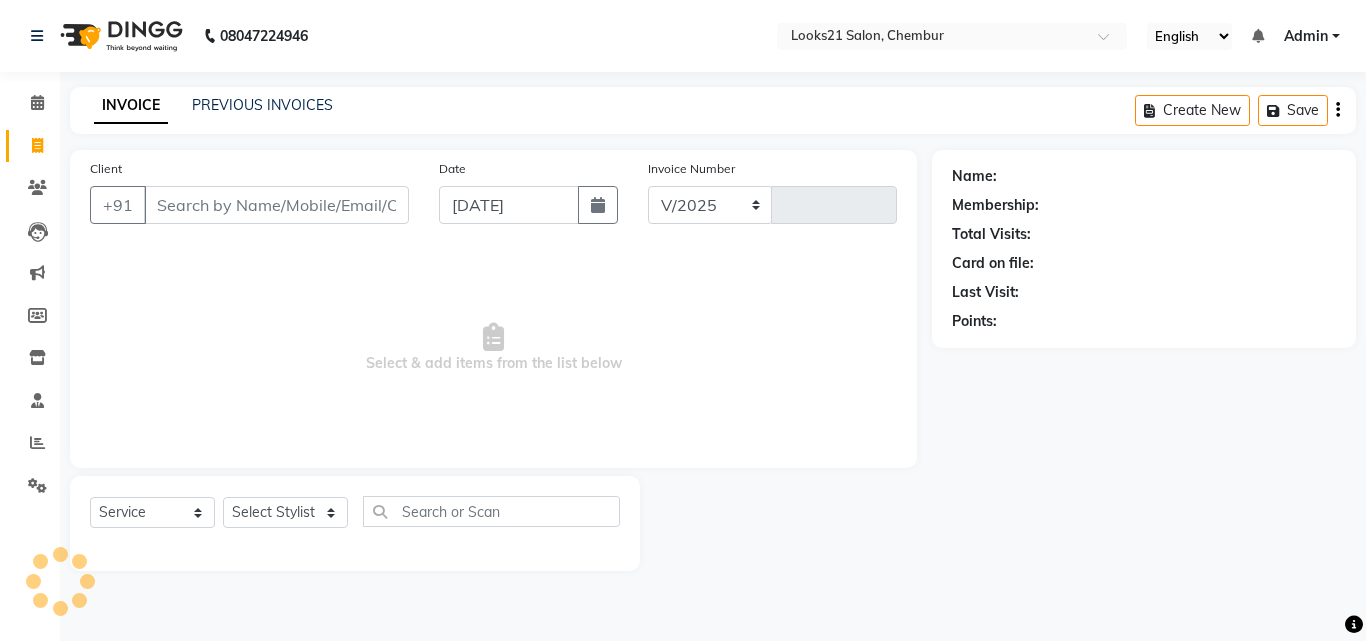 select on "844" 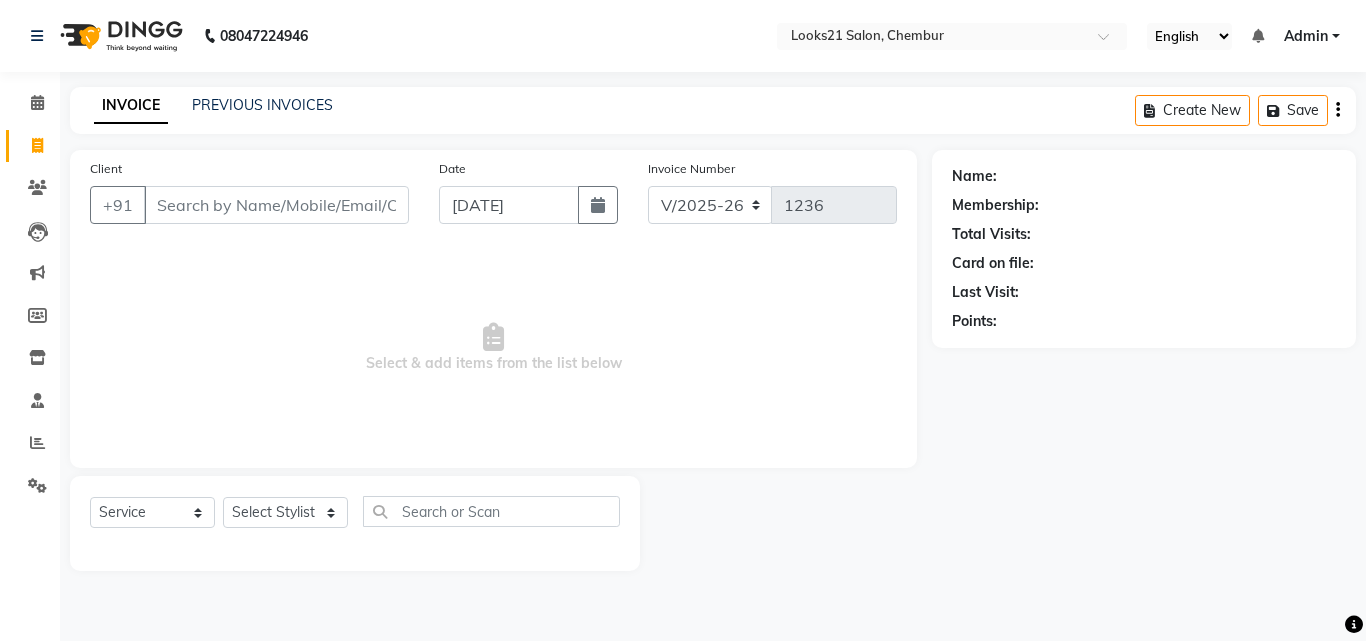 click on "Client" at bounding box center [276, 205] 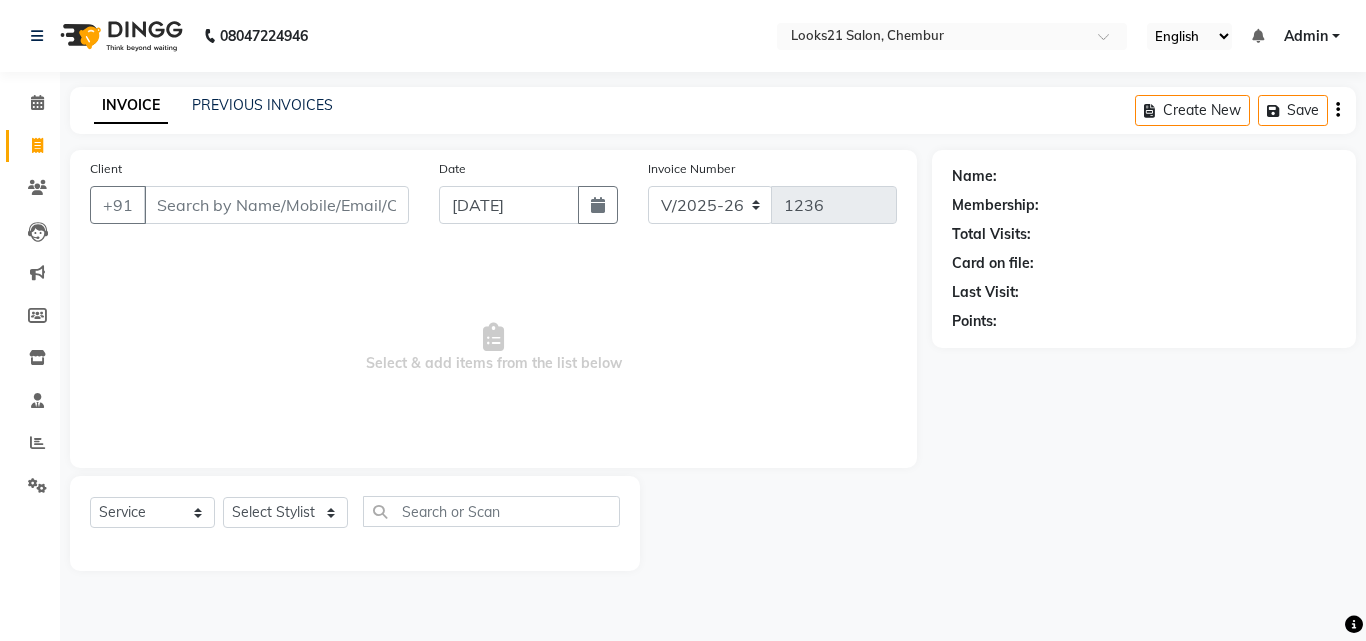 click on "Client" at bounding box center [276, 205] 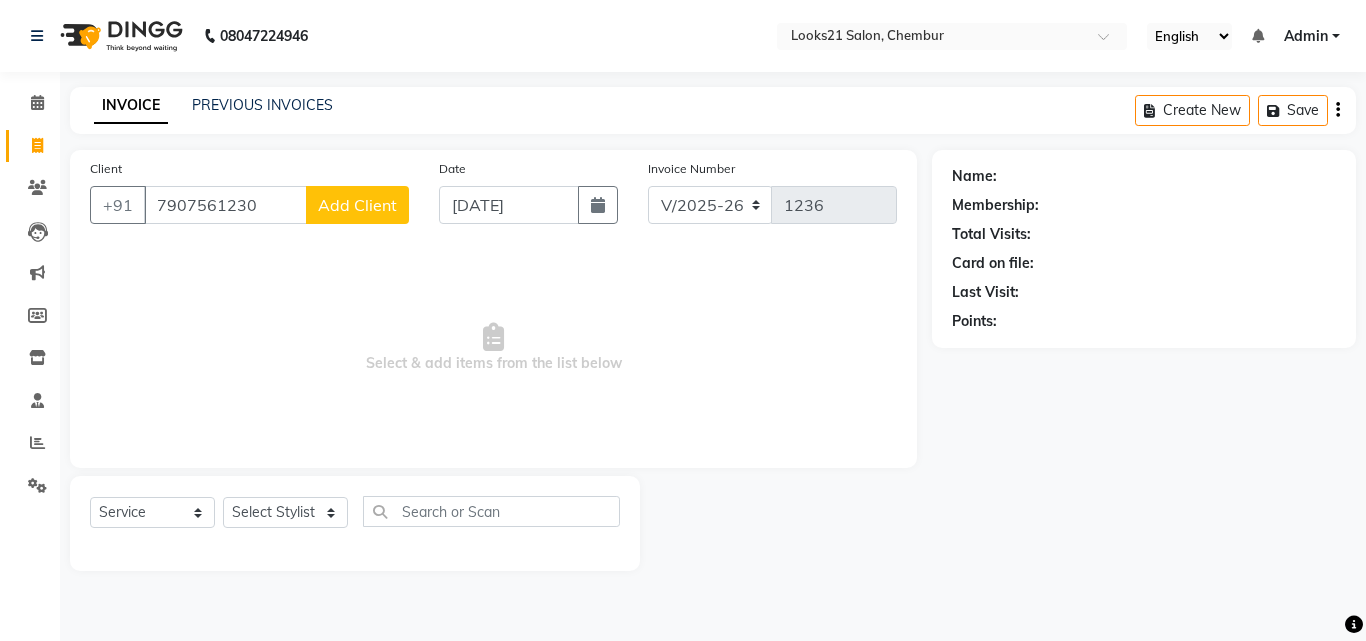 type on "7907561230" 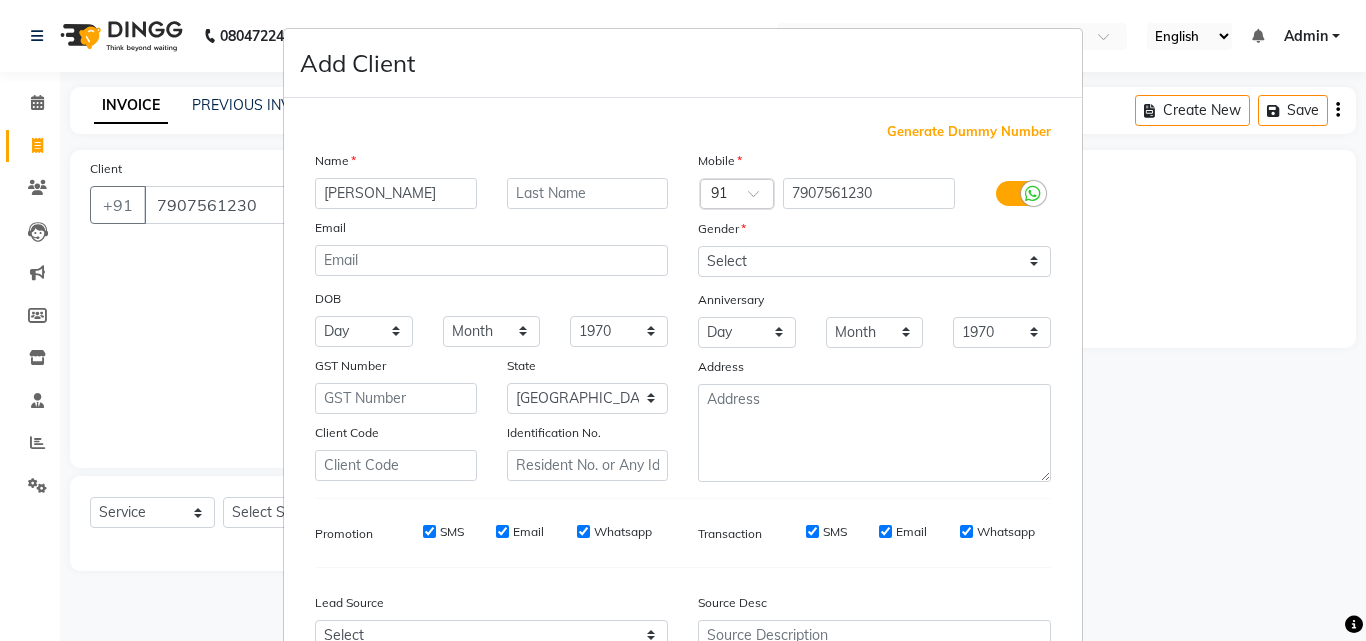 type on "[PERSON_NAME]" 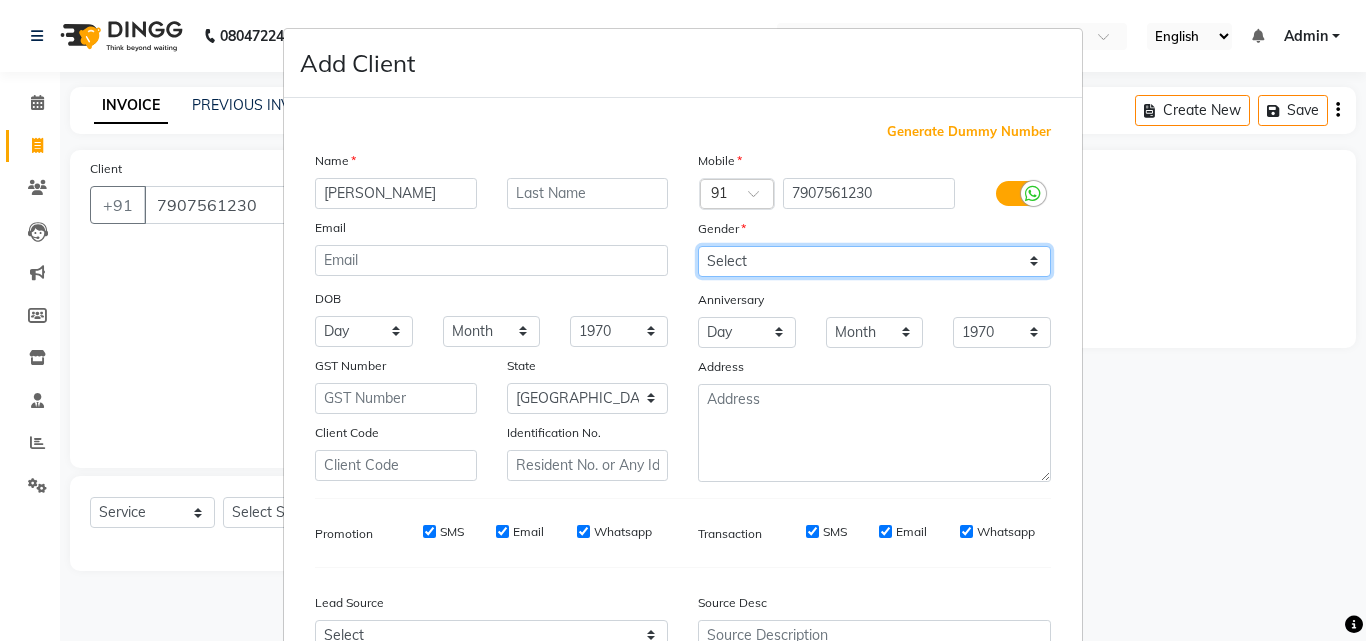 click on "Select [DEMOGRAPHIC_DATA] [DEMOGRAPHIC_DATA] Other Prefer Not To Say" at bounding box center (874, 261) 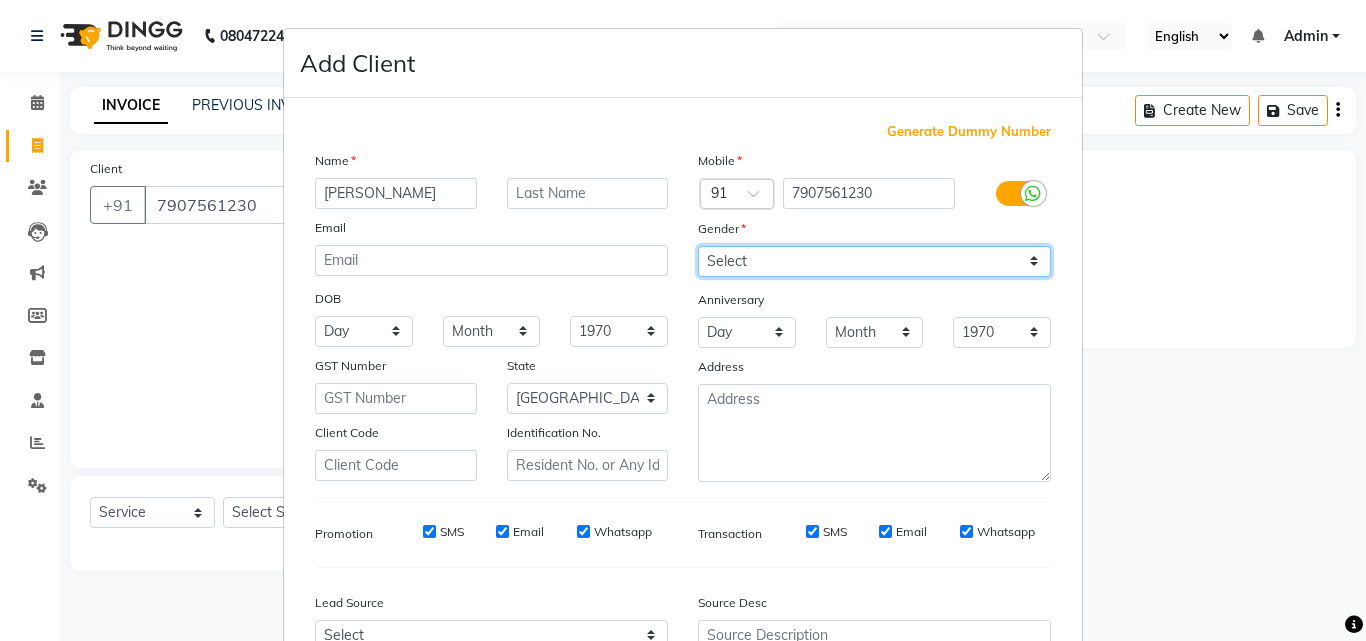 click on "Select [DEMOGRAPHIC_DATA] [DEMOGRAPHIC_DATA] Other Prefer Not To Say" at bounding box center (874, 261) 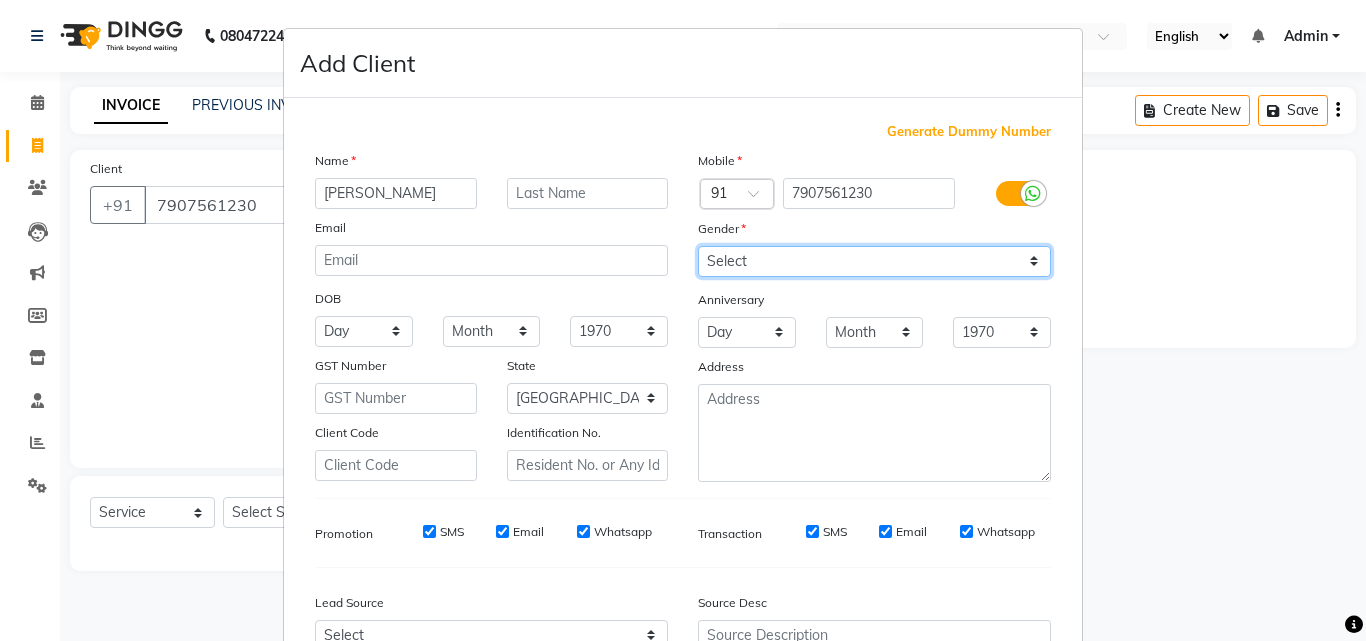 select on "[DEMOGRAPHIC_DATA]" 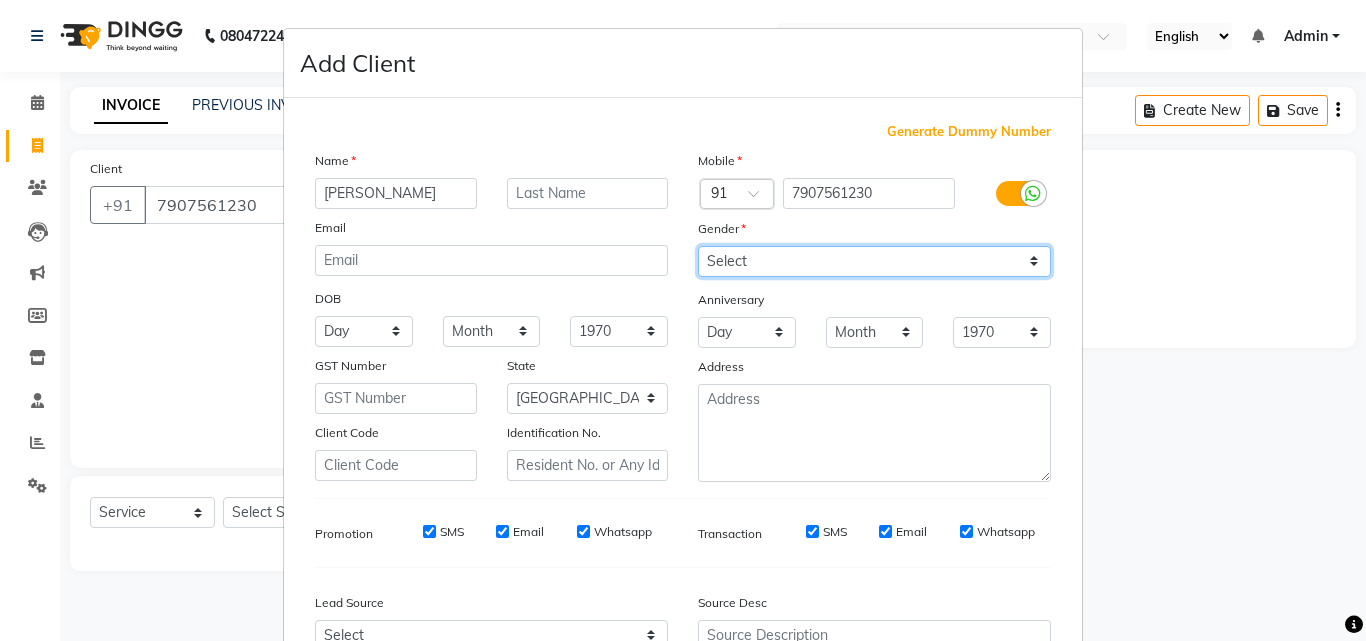click on "Select [DEMOGRAPHIC_DATA] [DEMOGRAPHIC_DATA] Other Prefer Not To Say" at bounding box center (874, 261) 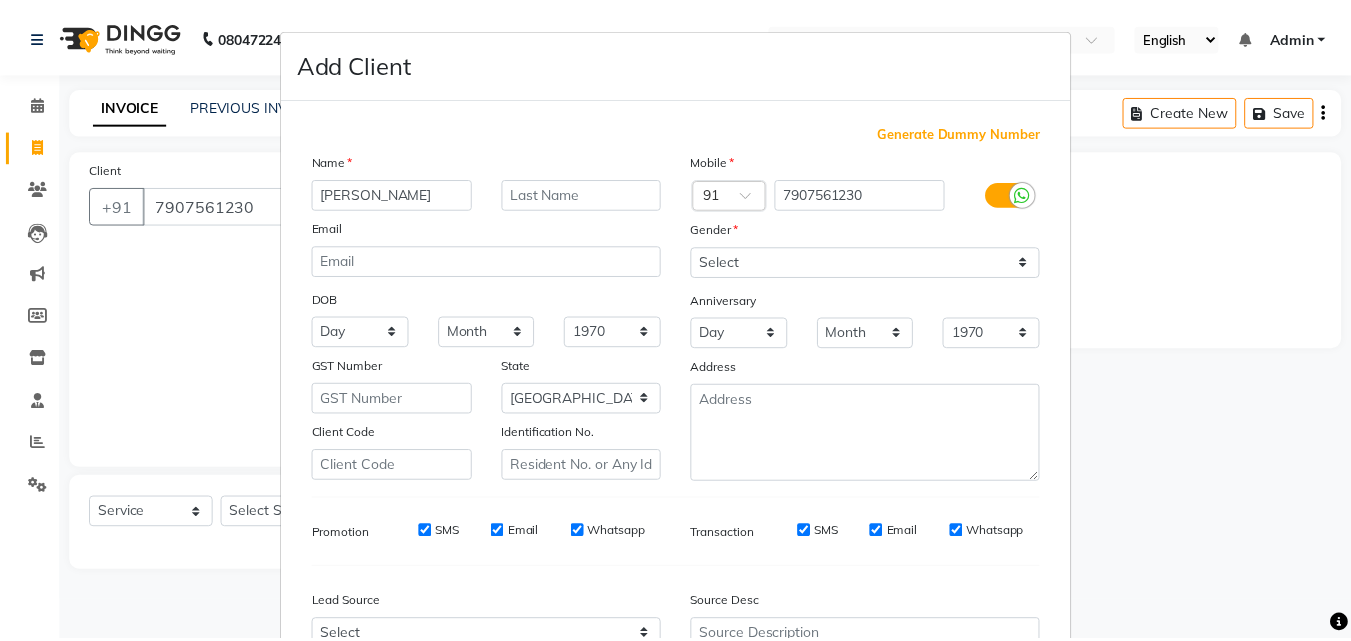 scroll, scrollTop: 208, scrollLeft: 0, axis: vertical 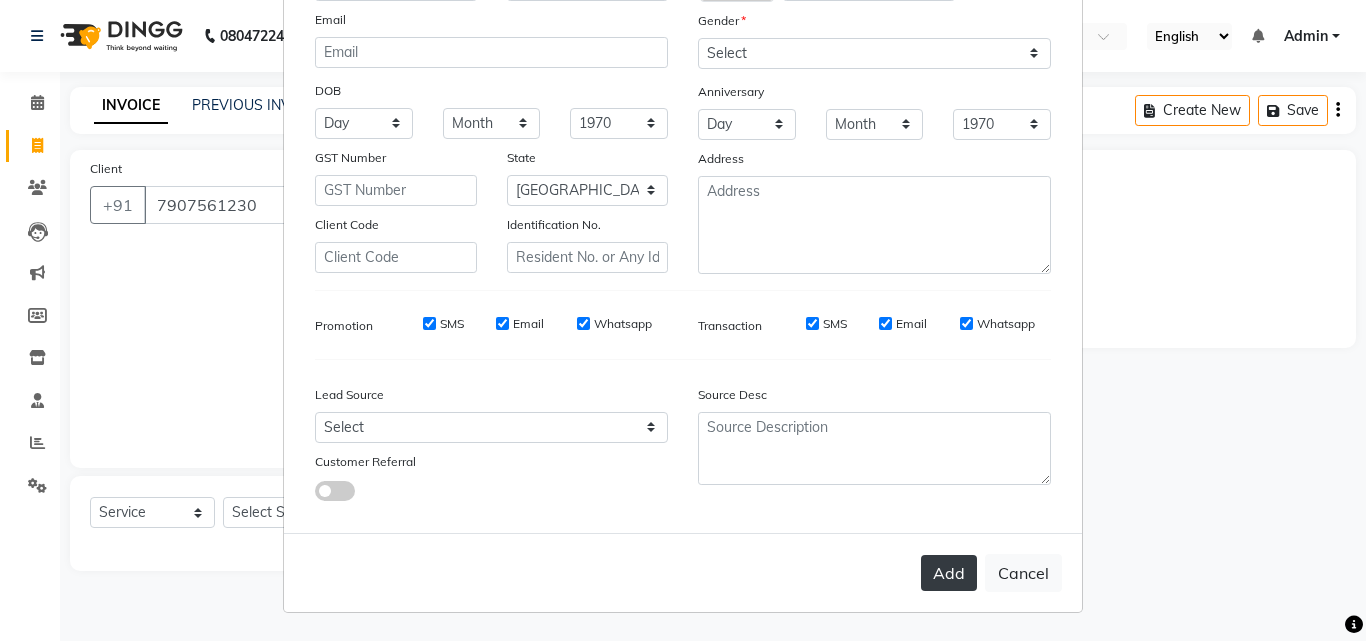 click on "Add" at bounding box center (949, 573) 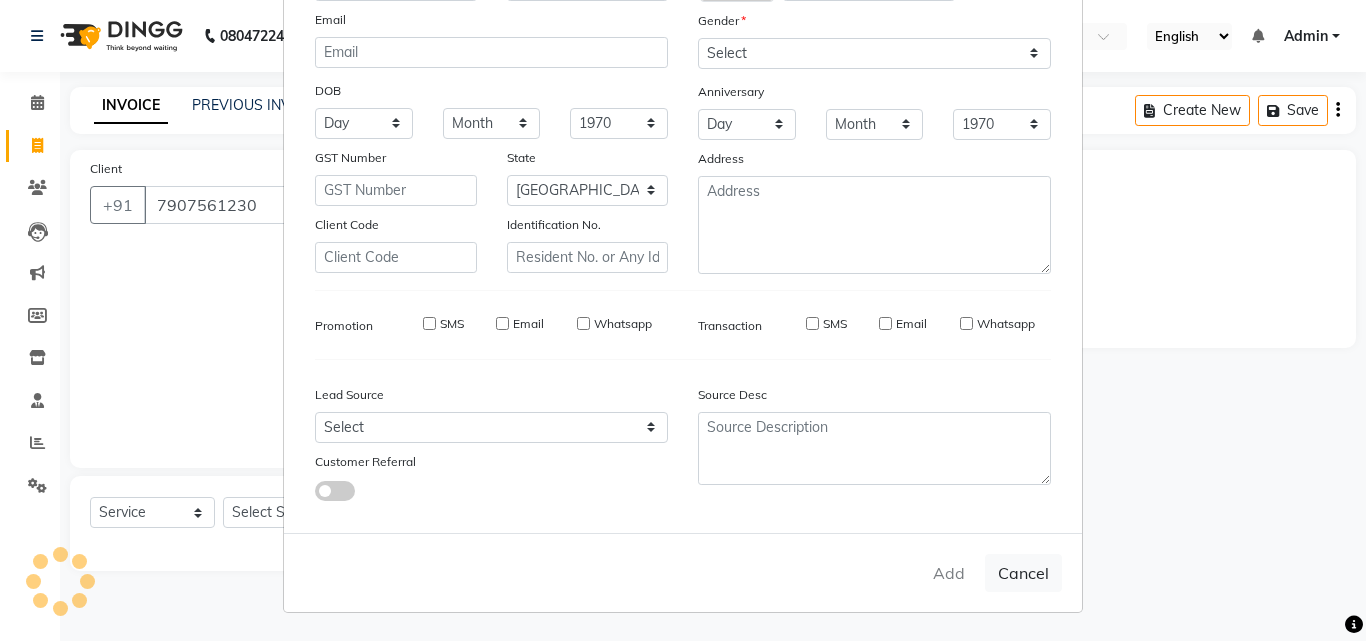 type 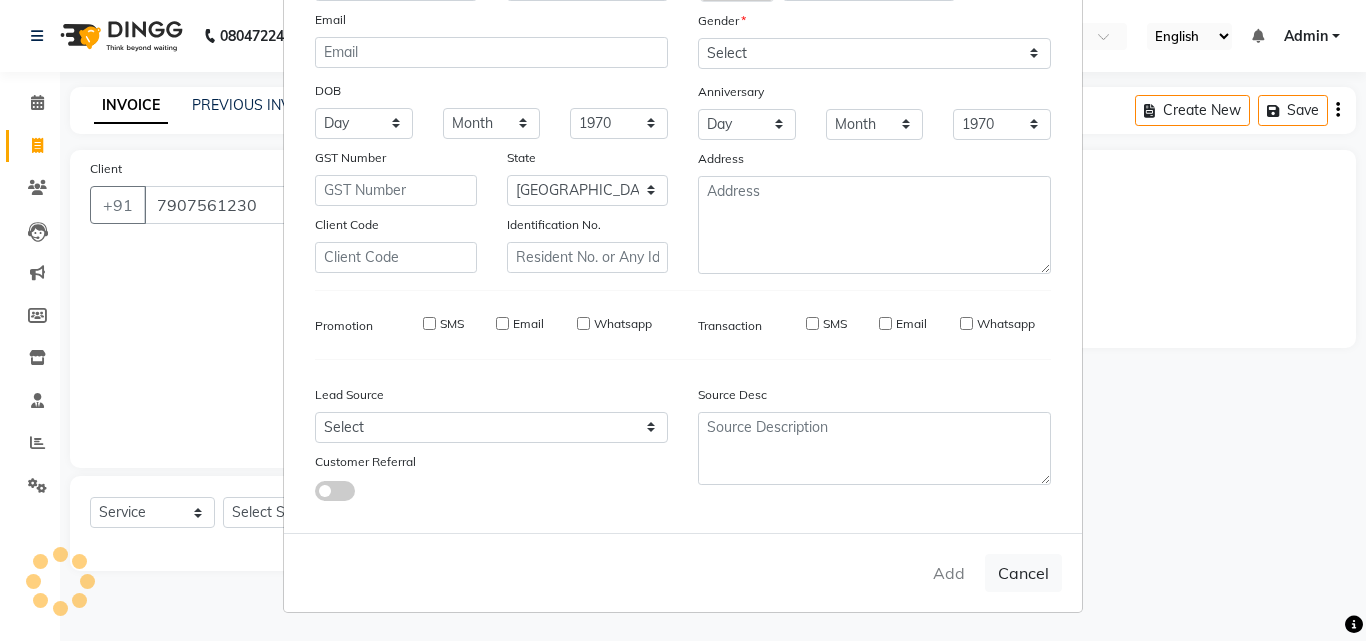 select 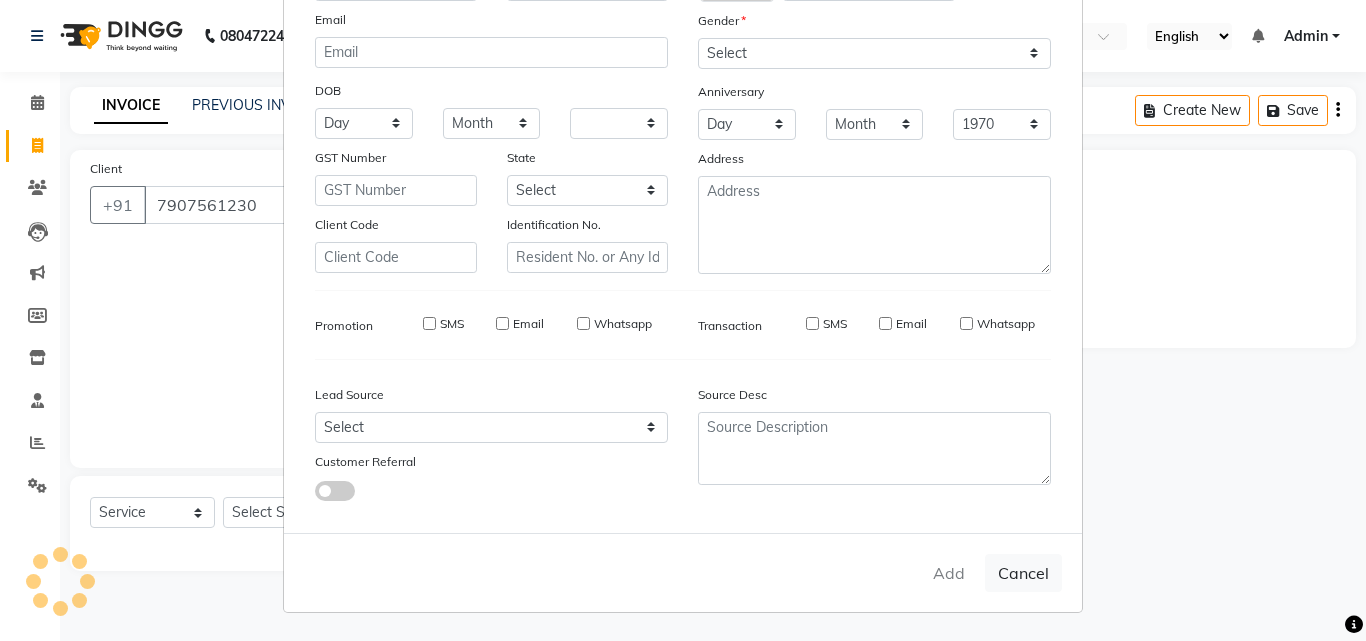 select 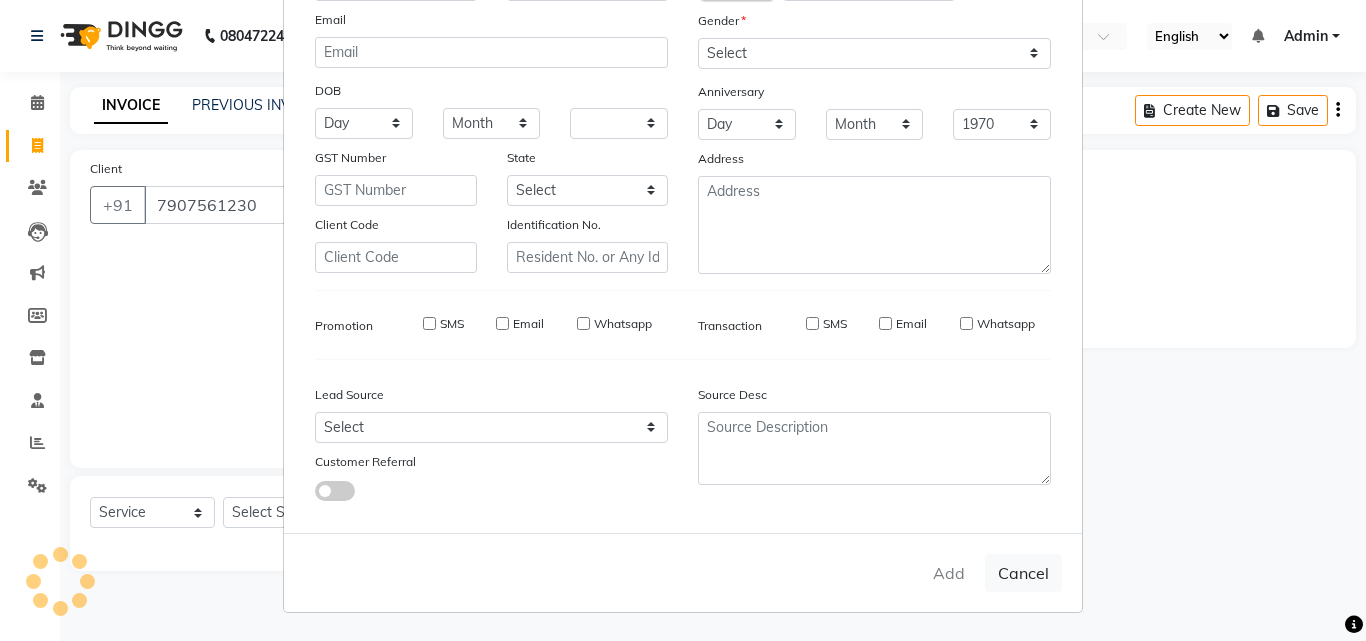 checkbox on "false" 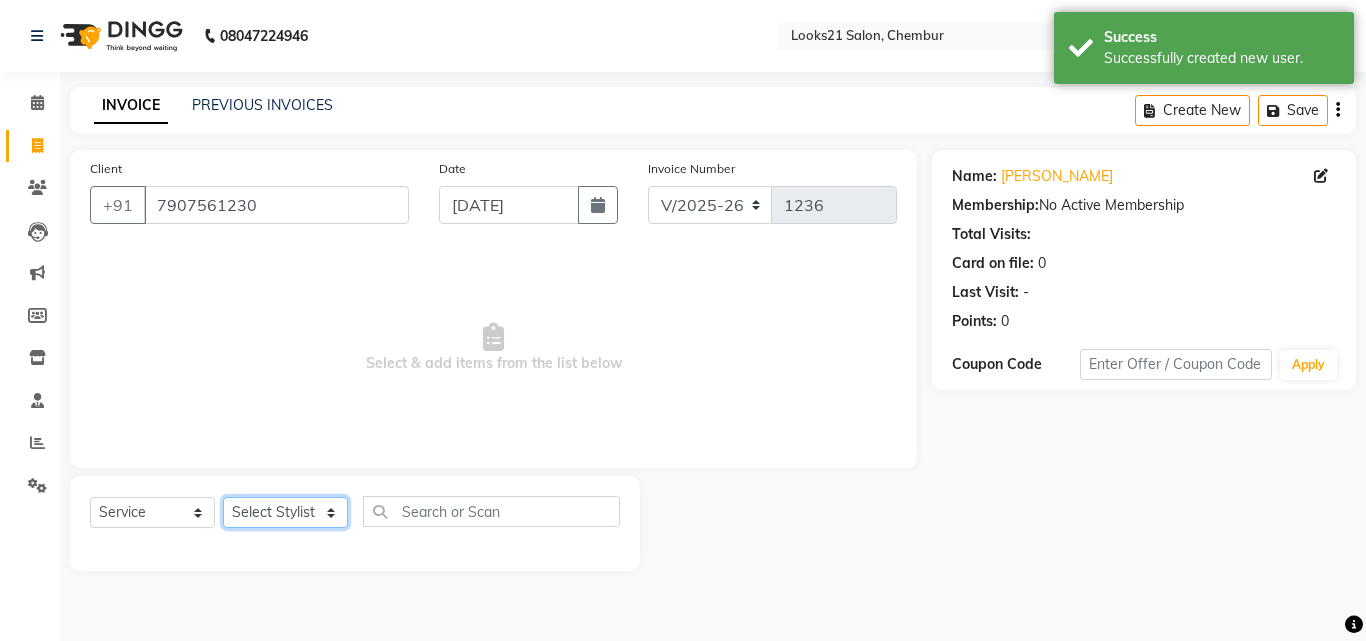 click on "Select Stylist [PERSON_NAME] [PERSON_NAME] LOOKS 21  [PERSON_NAME] [PERSON_NAME] [PERSON_NAME] [PERSON_NAME] [PERSON_NAME] [PERSON_NAME]" 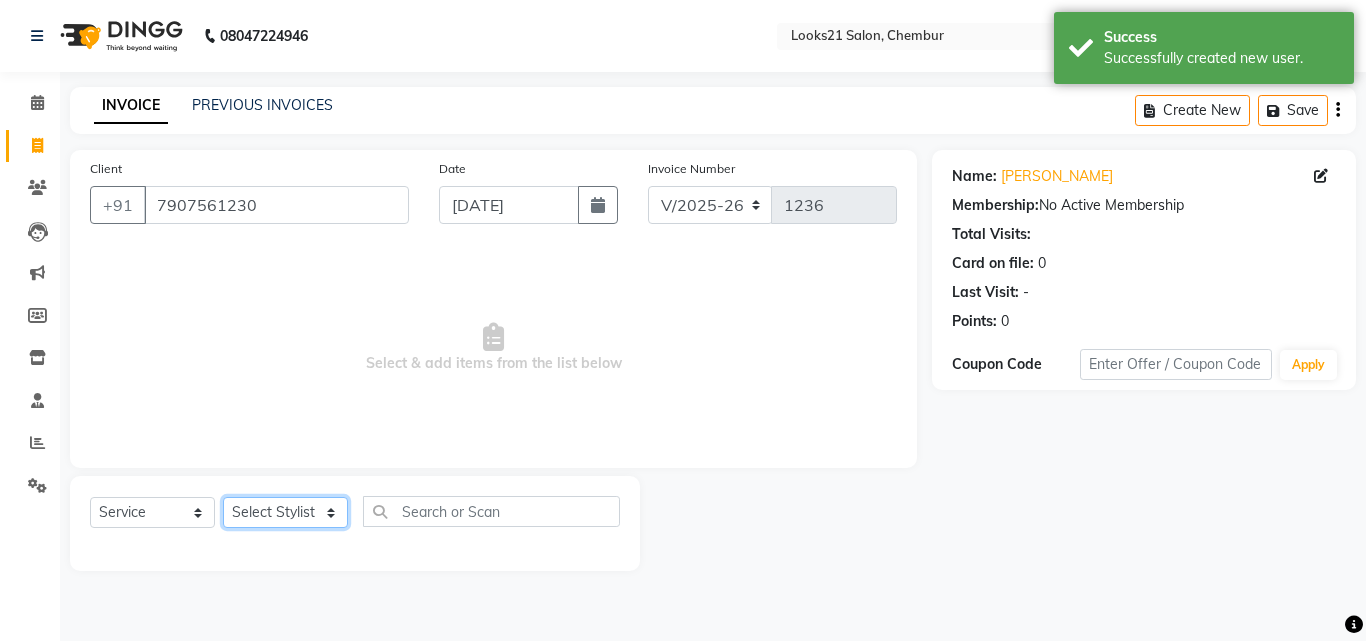 select on "13884" 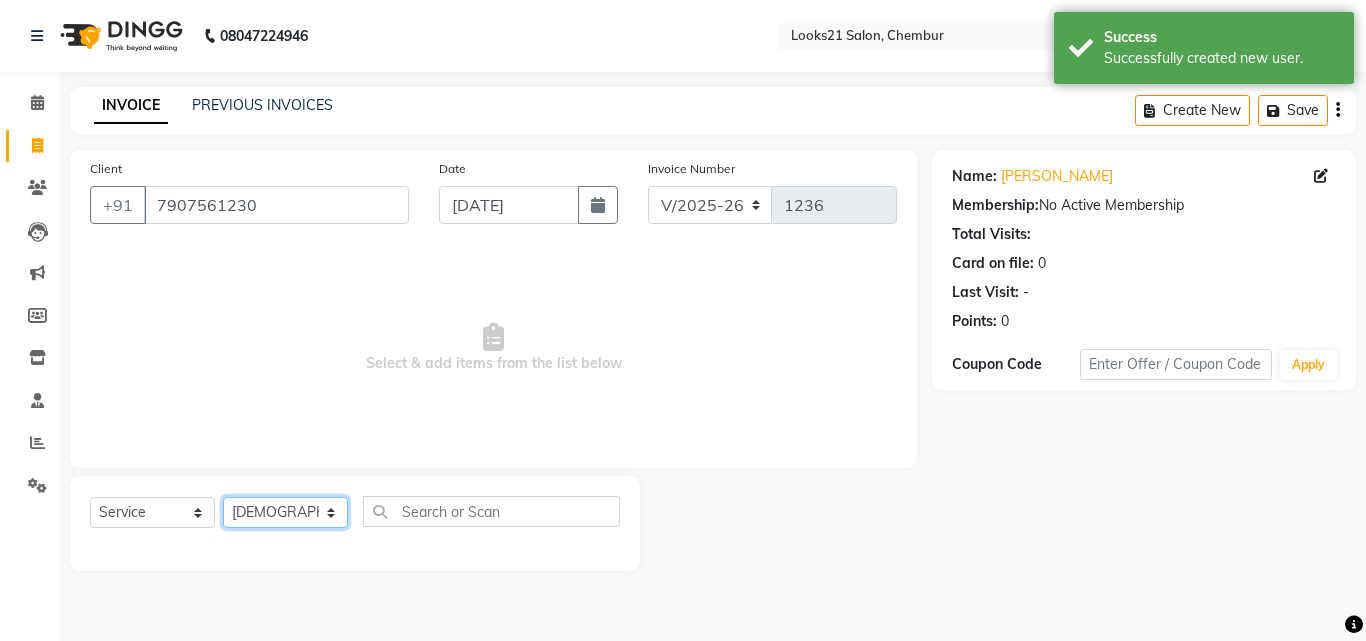 click on "Select Stylist [PERSON_NAME] [PERSON_NAME] LOOKS 21  [PERSON_NAME] [PERSON_NAME] [PERSON_NAME] [PERSON_NAME] [PERSON_NAME] [PERSON_NAME]" 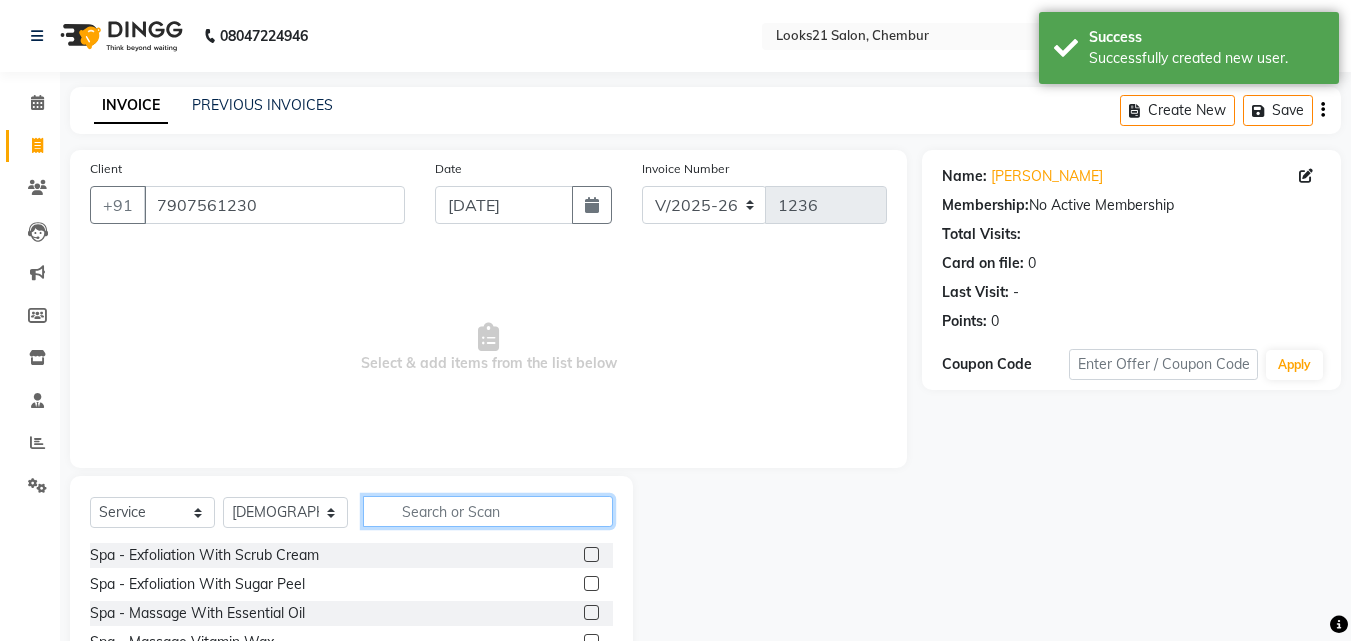 click 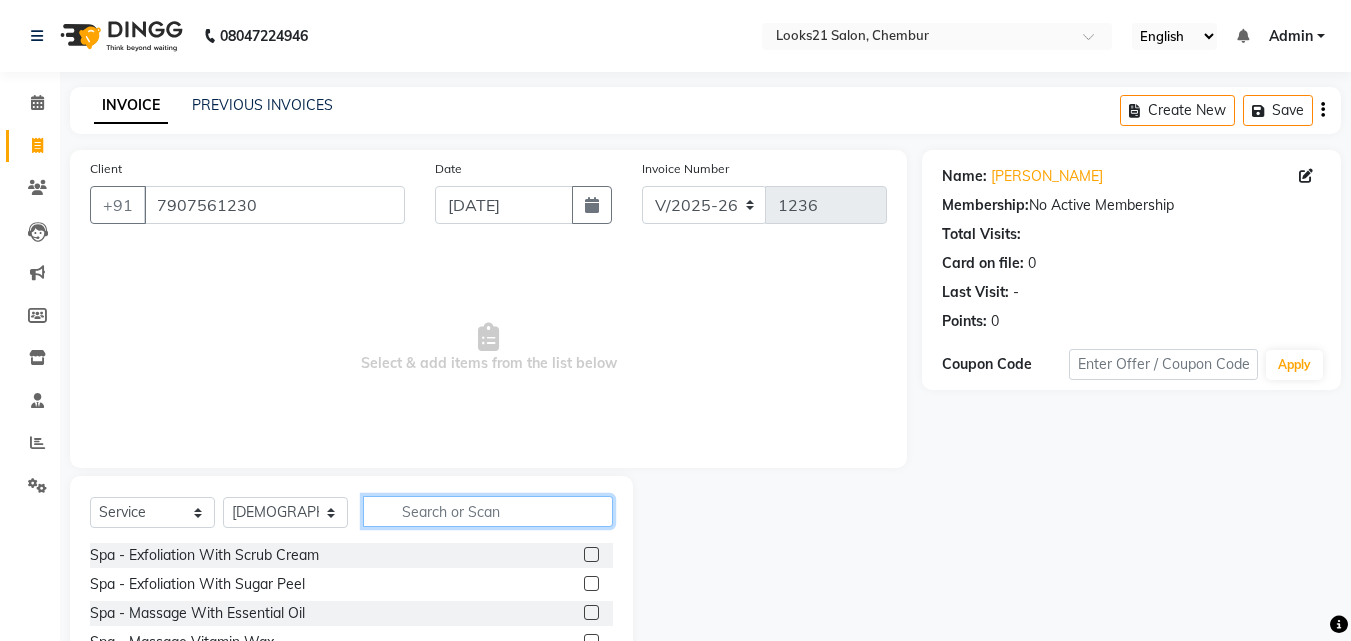 click 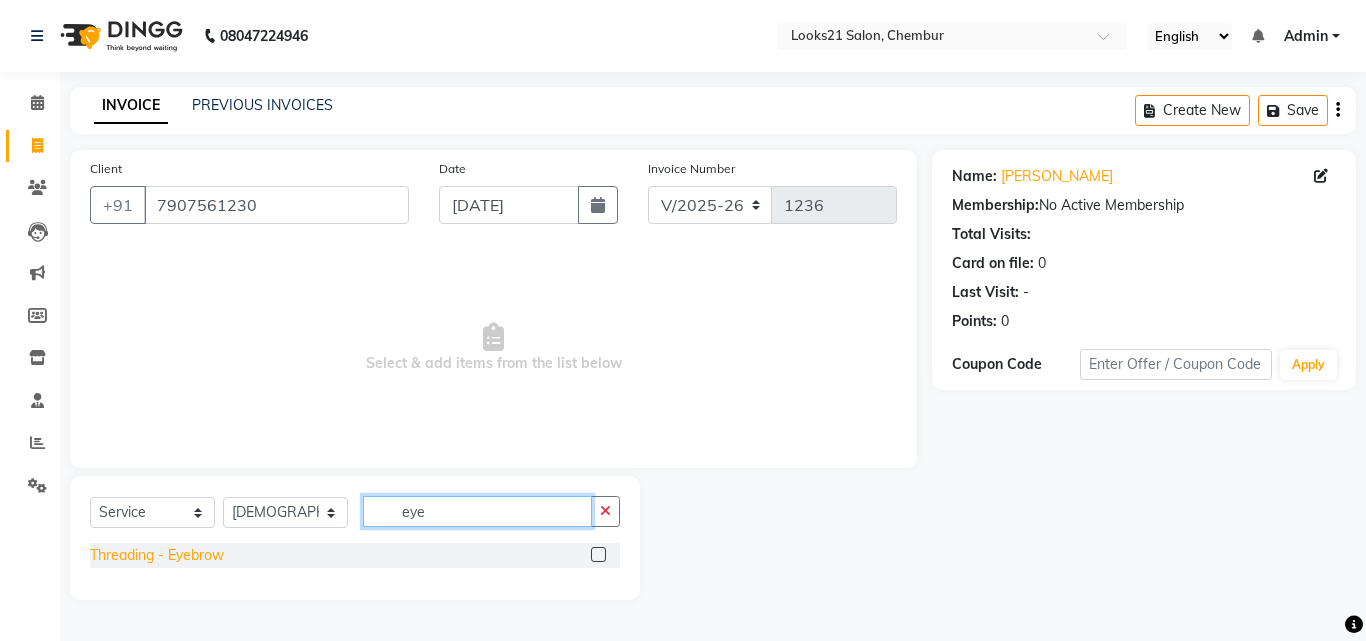 type on "eye" 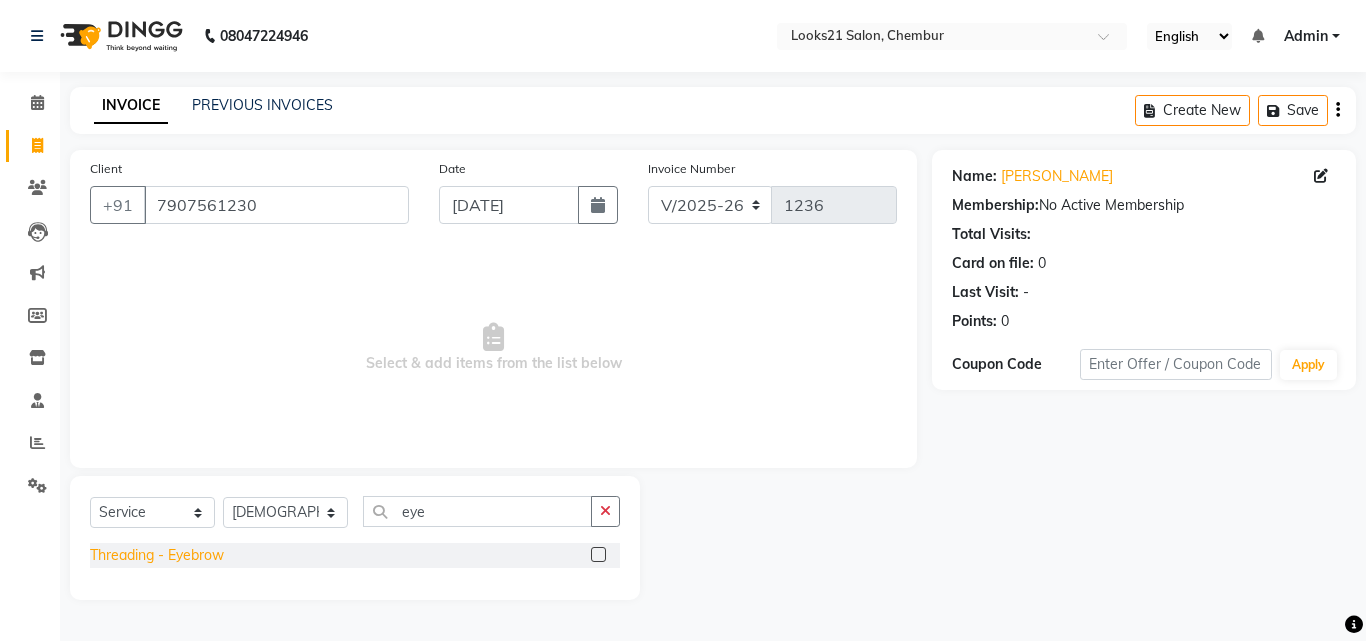 click on "Threading  - Eyebrow" 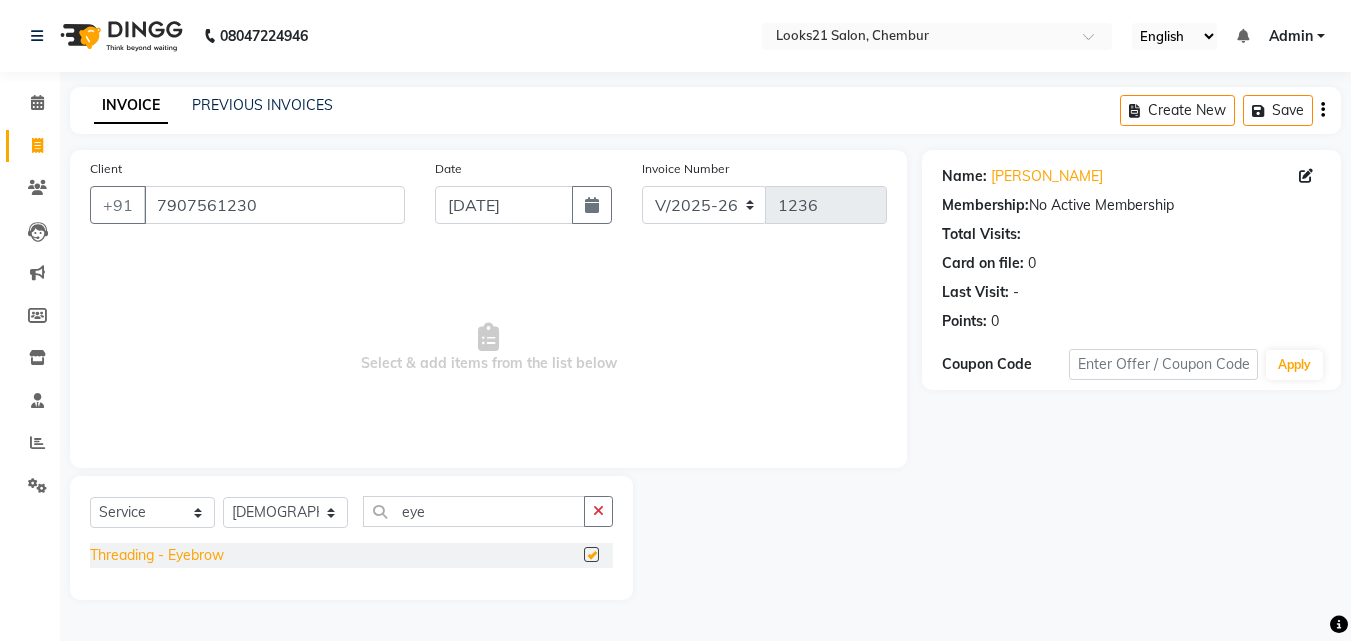 checkbox on "false" 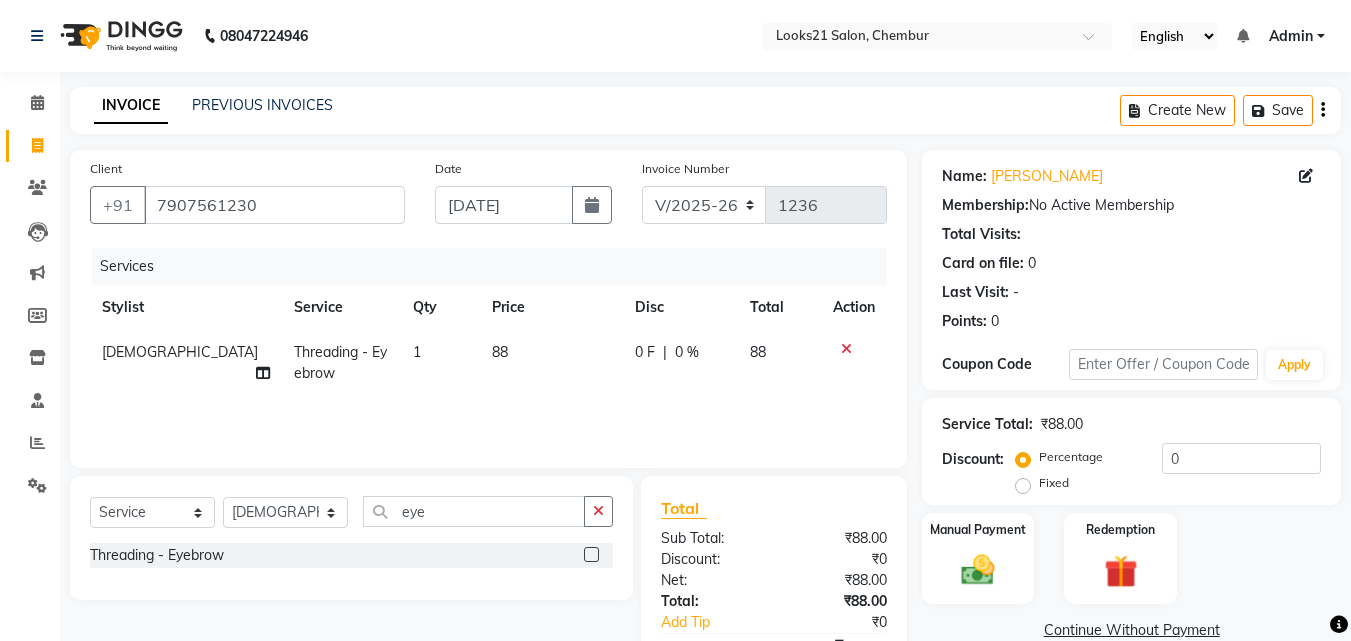 click on "88" 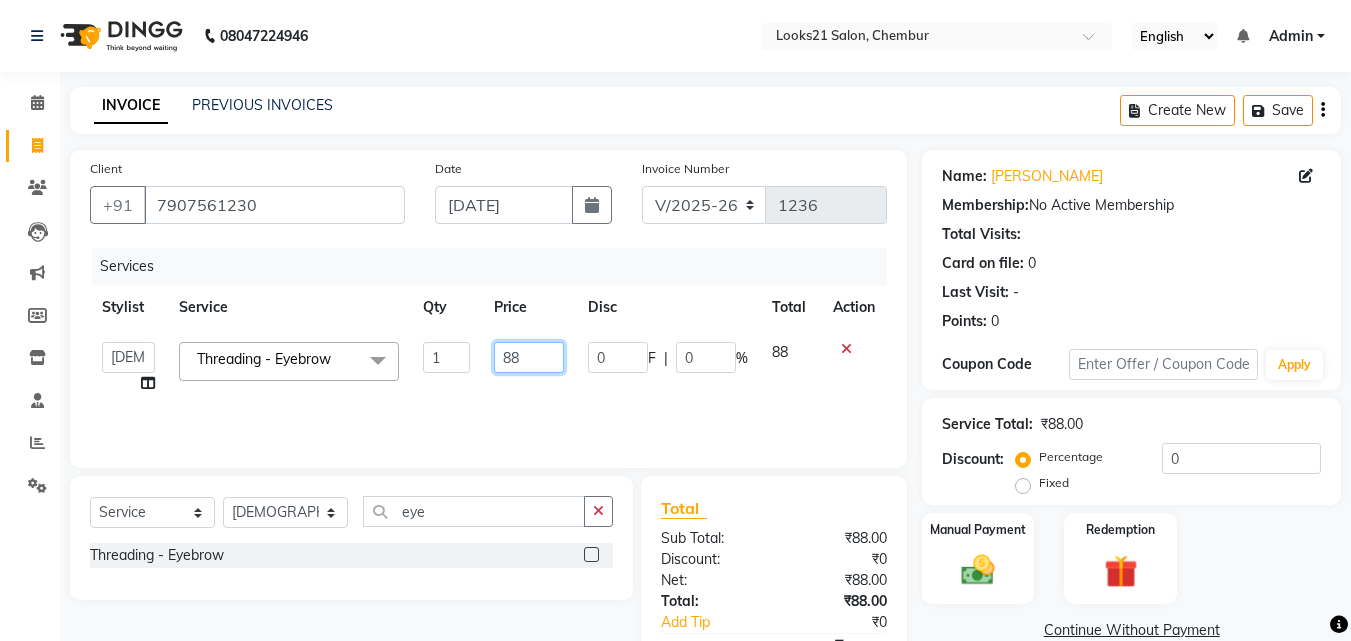 click on "88" 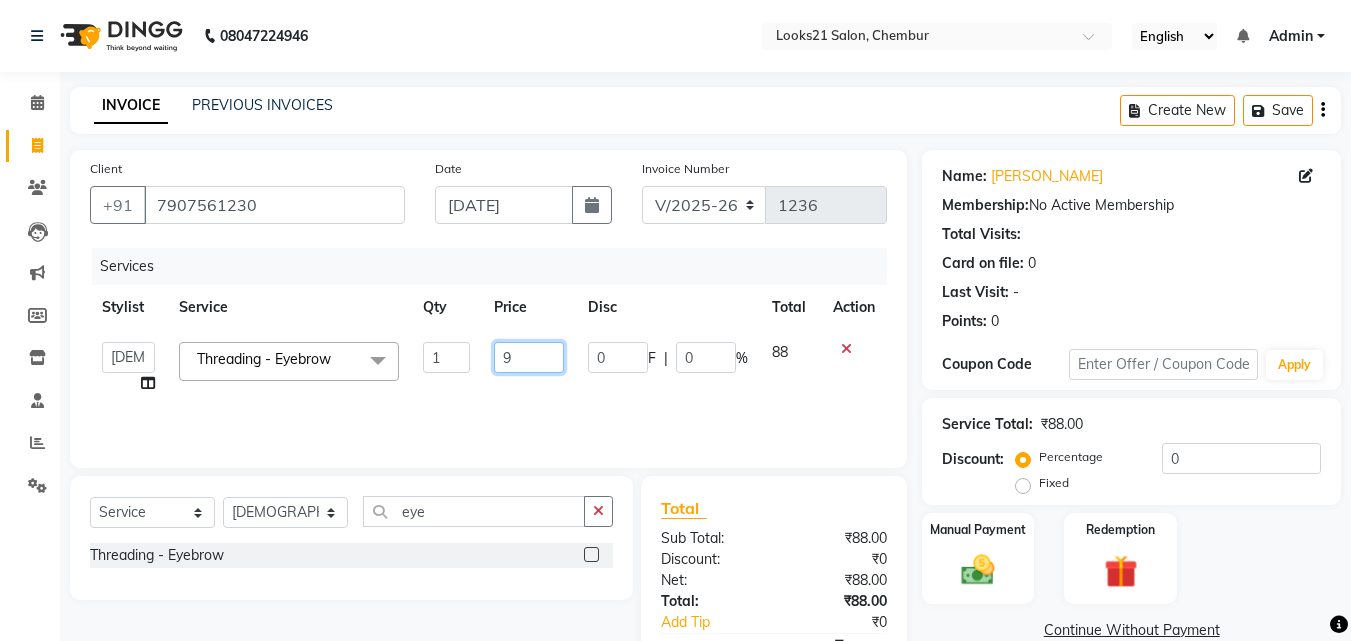 type on "90" 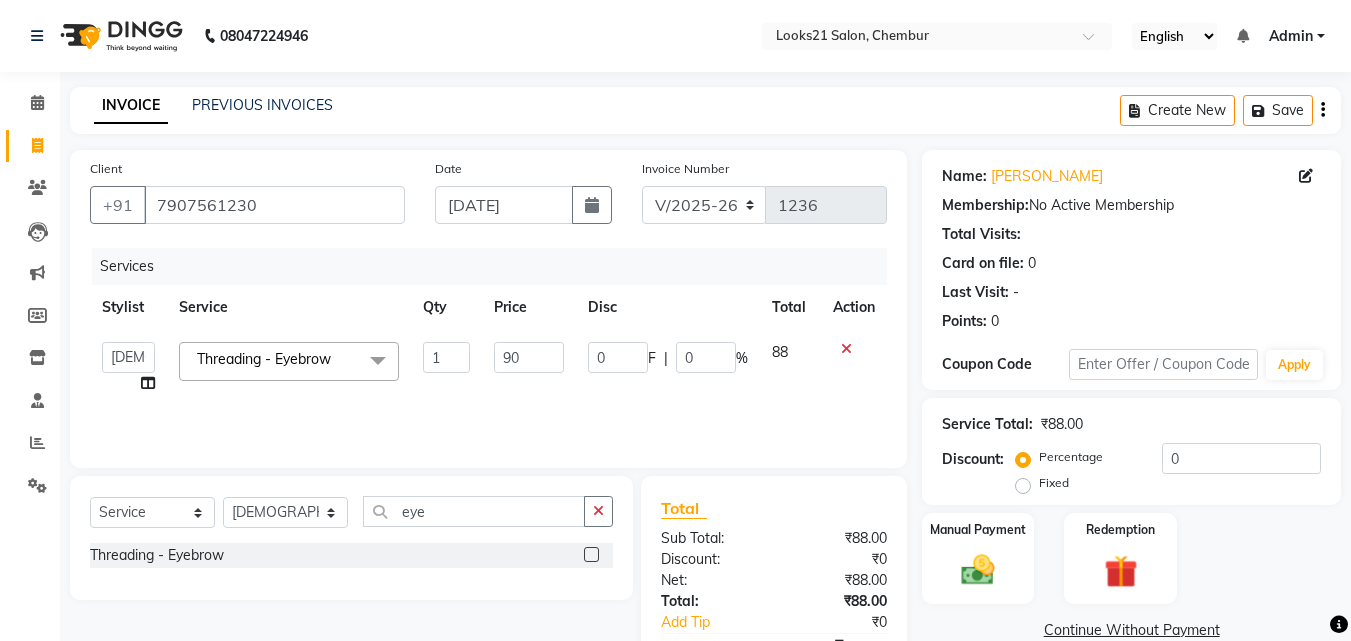 click on "Services Stylist Service Qty Price Disc Total Action  [PERSON_NAME]   [PERSON_NAME]   LOOKS 21    [PERSON_NAME]   [PERSON_NAME] [PERSON_NAME]   [PERSON_NAME] [PERSON_NAME]   [PERSON_NAME]  Threading  - Eyebrow  x Spa  - Exfoliation With Scrub Cream Spa  - Exfoliation With Sugar Peel Spa  - Massage With Essential Oil Spa  - Massage Vitamin Wax Spa  - Wraps With Cotton Extract Spa  - Wraps With Moistourising Wax TIP FOR STAFF Therapy  - Full Arms Therapy  - Full Leg Therapy  - Sparkling Back Reflexology  - Feet (30 Mins) Reflexology  - Hand & Feet ( 60 Mins) Reflexology  - Back (30 Mins) Nails- Cut file & Polish Black Mask  - Under Arms And Back Of Arms Black Mask  - Front Black Mask  - Back Black Mask  - Full Arms Black Mask  - Half Arms Black Mask  - Full Legs Black Mask  - Half Legs Black Mask  - Feet Black Mask  - Behind Black Mask  - Full Body Treatment For Skin  - Anti Pollution Treatment Treatment For Skin  - Shine Glow Treatment Treatment For Skin  - Glow Peel Treatment Advance Facial  - Essential Minerals 1" 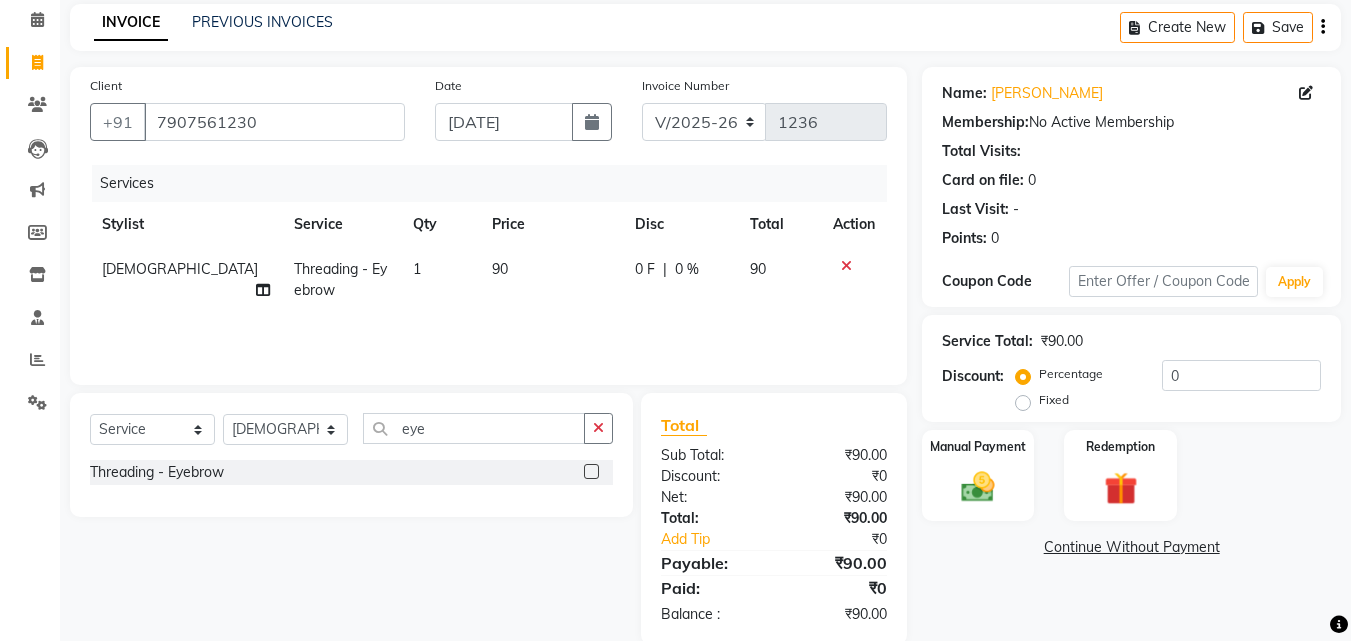 scroll, scrollTop: 117, scrollLeft: 0, axis: vertical 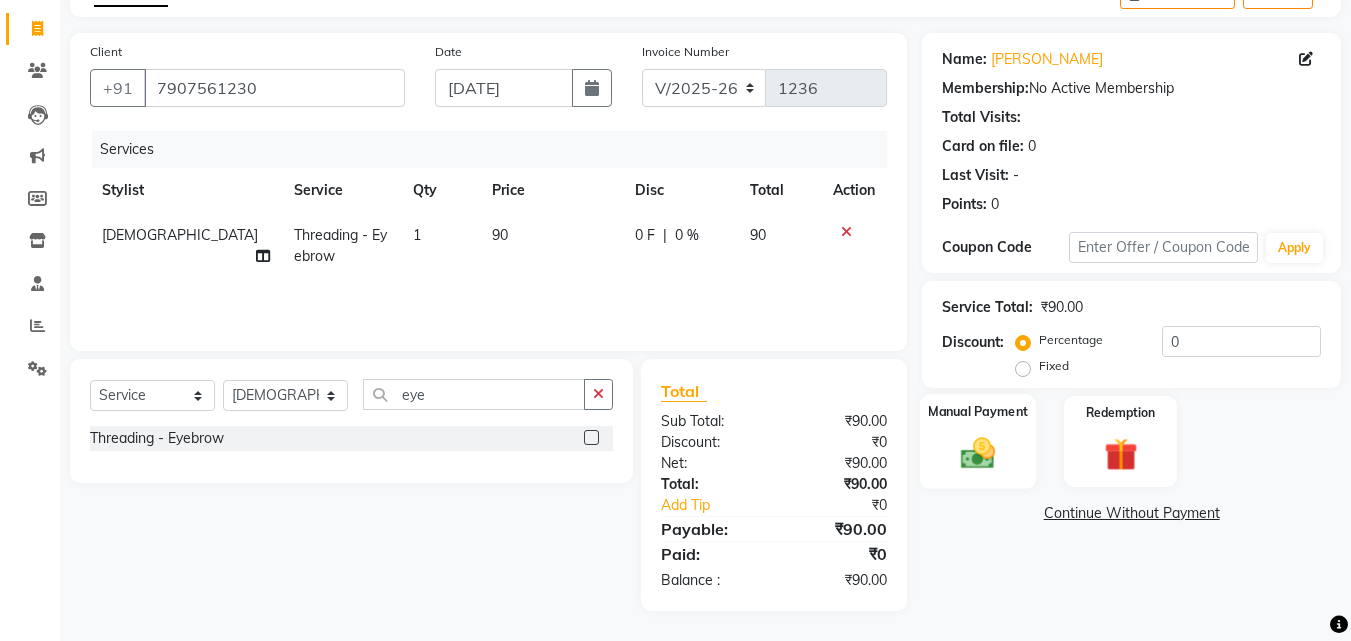 click 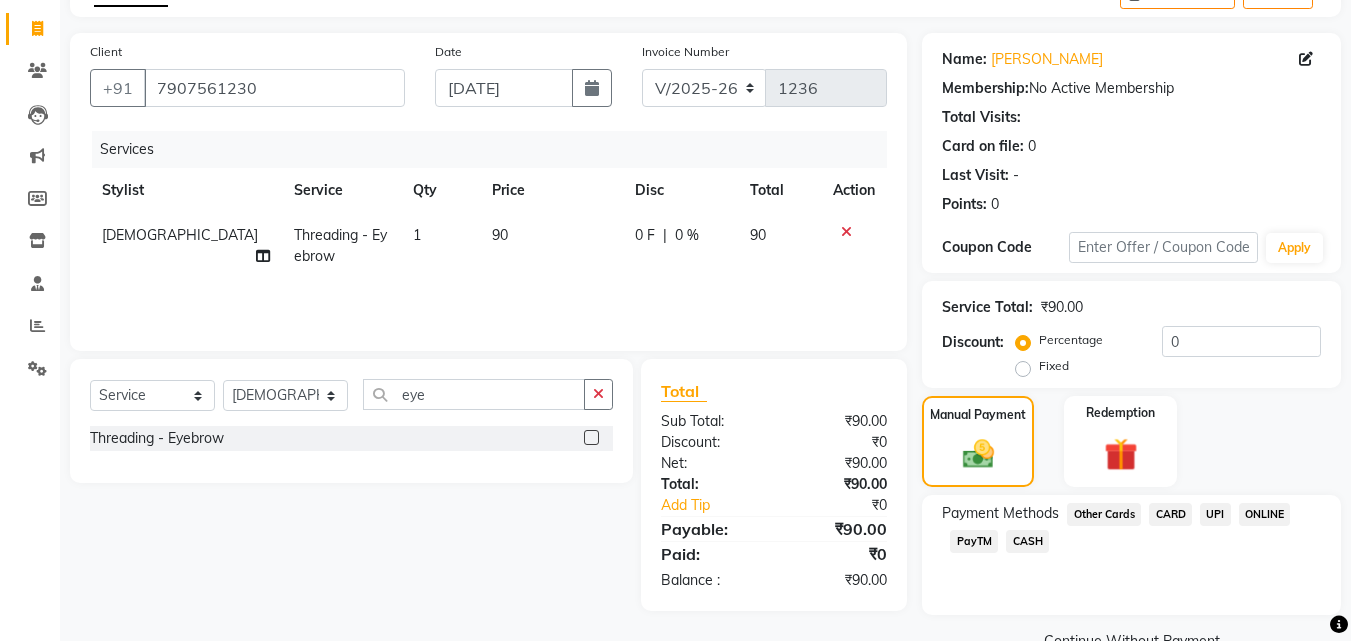 click on "UPI" 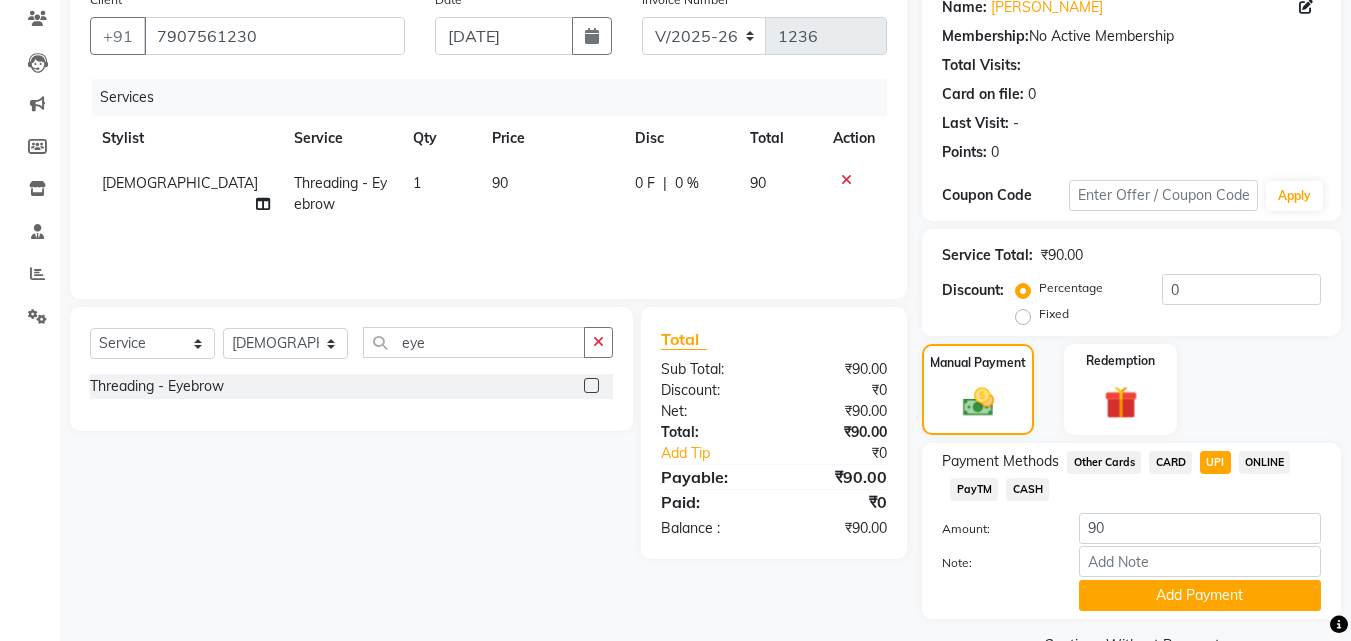 scroll, scrollTop: 218, scrollLeft: 0, axis: vertical 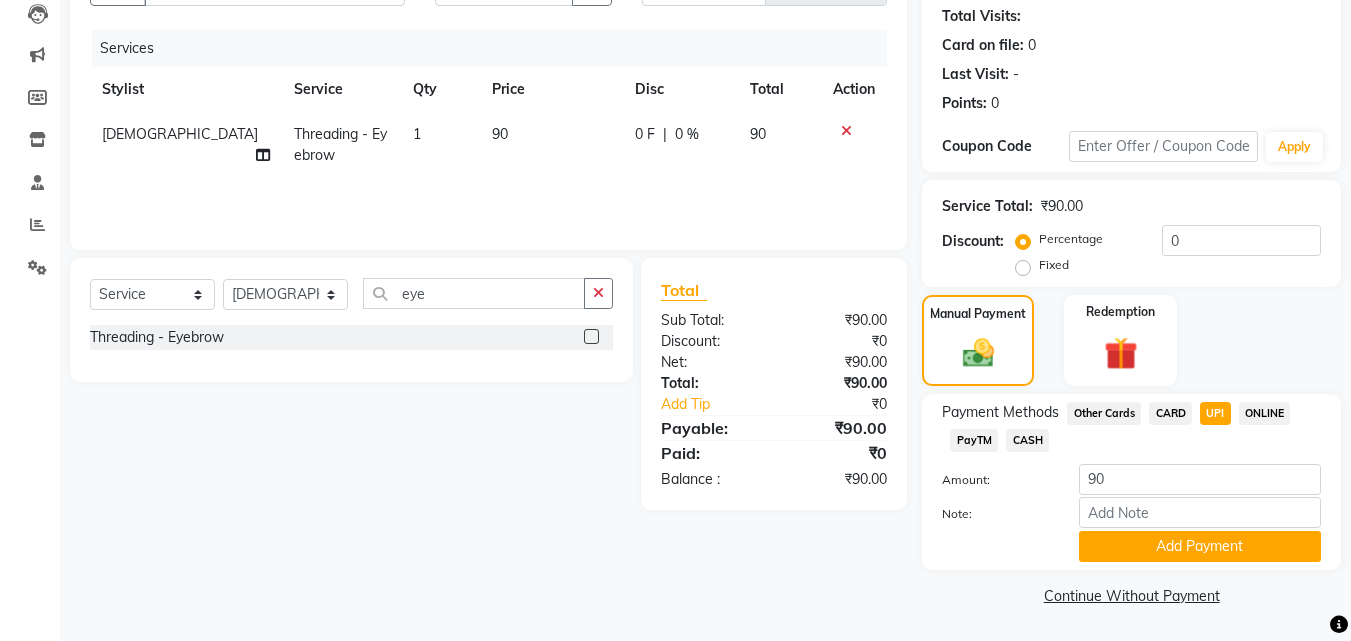 click on "Payment Methods  Other Cards   CARD   UPI   ONLINE   PayTM   CASH  Amount: 90 Note: Add Payment" 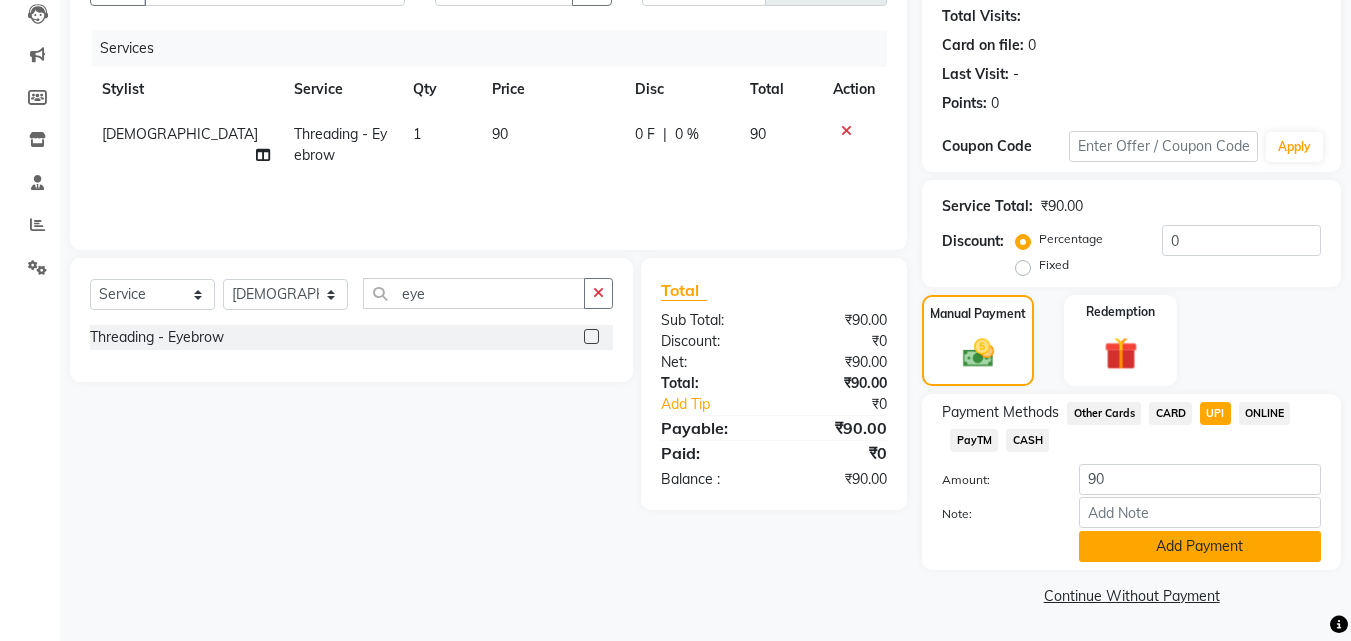 click on "Add Payment" 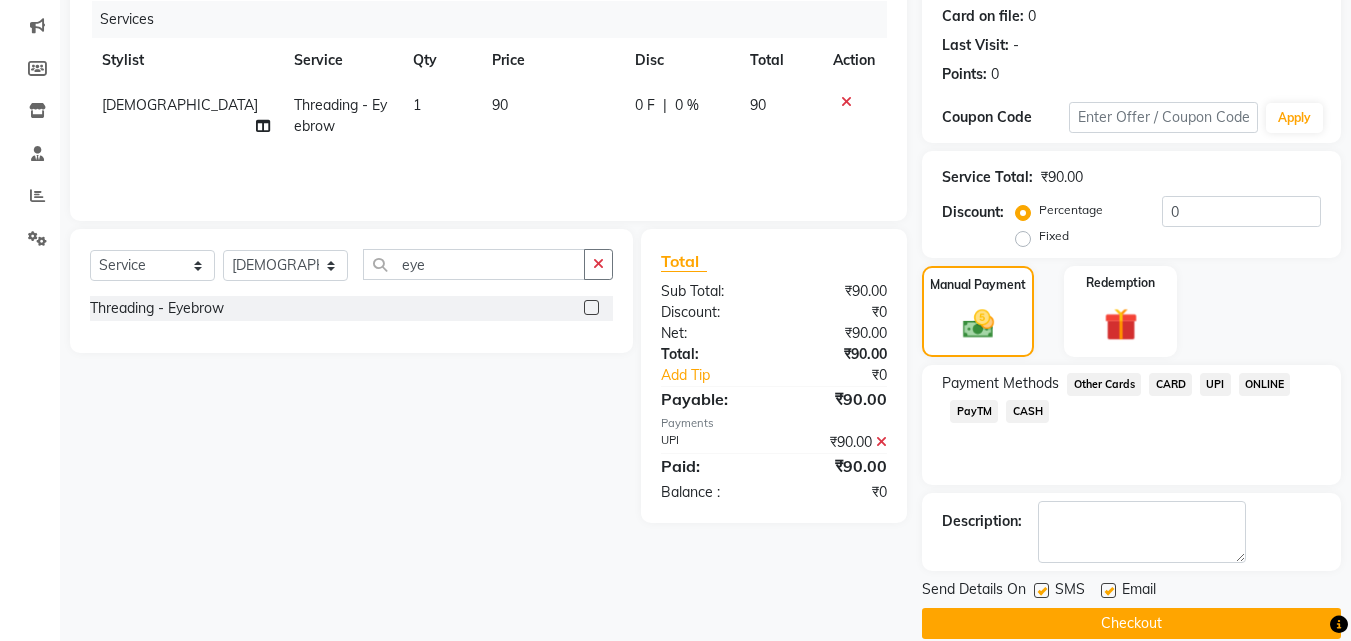 scroll, scrollTop: 274, scrollLeft: 0, axis: vertical 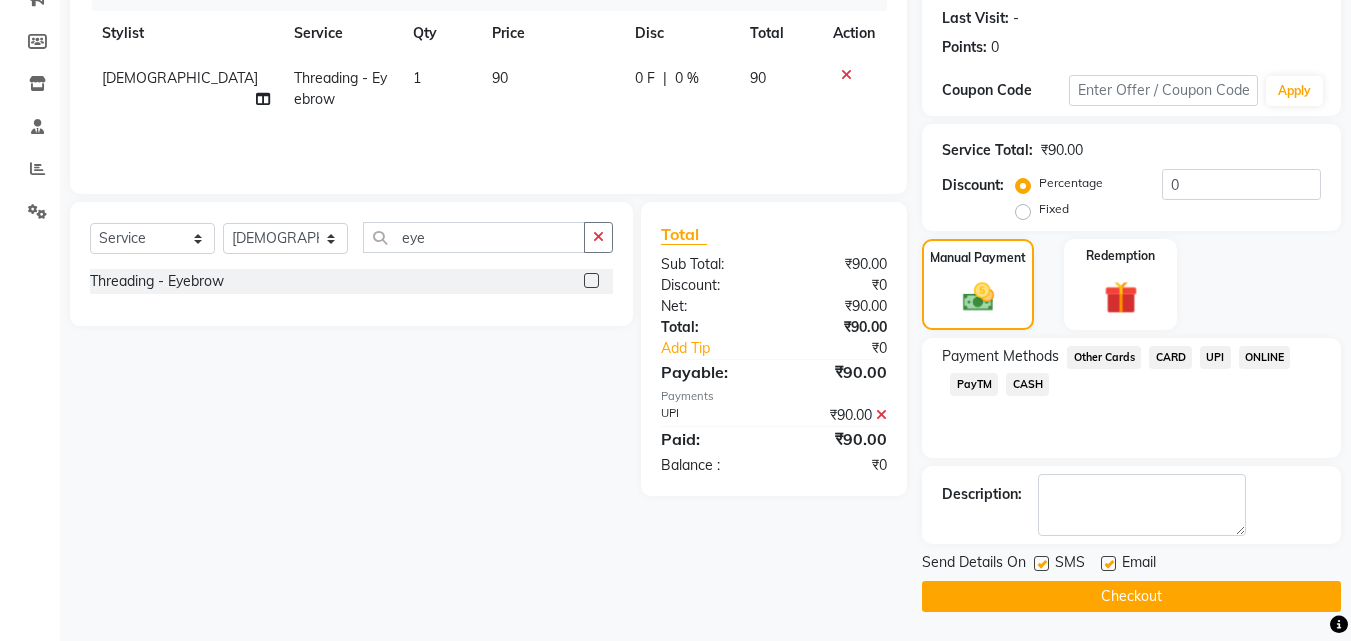 click on "Checkout" 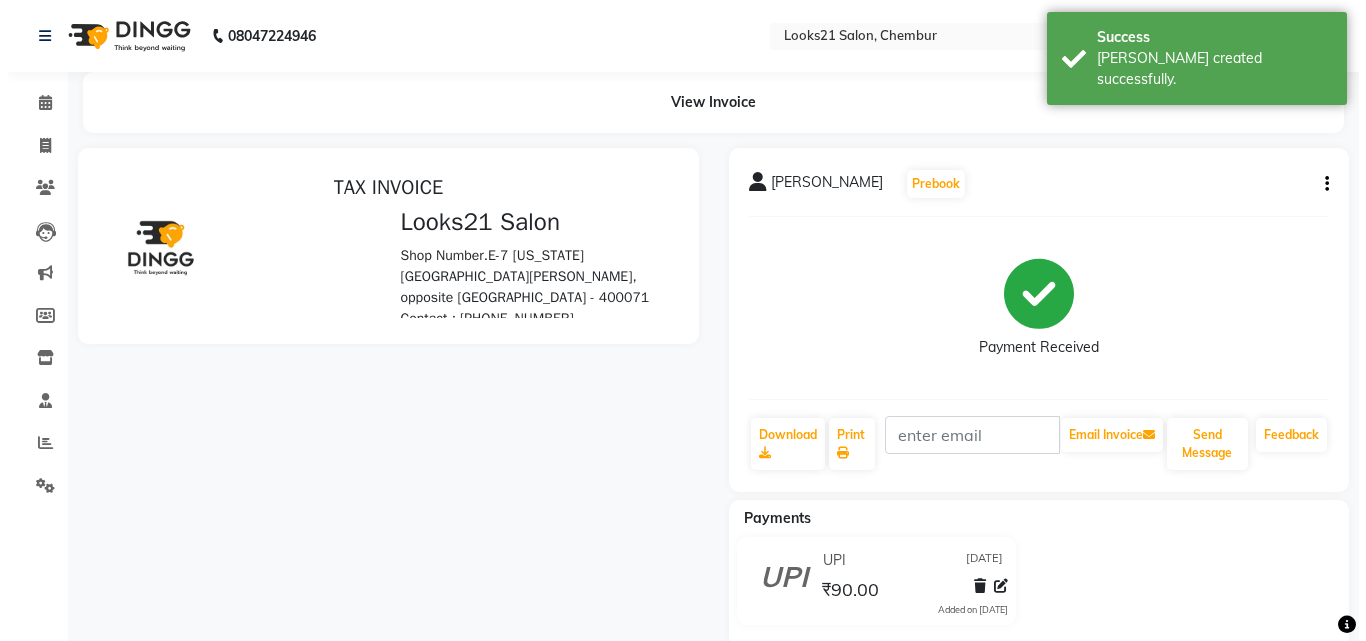 scroll, scrollTop: 0, scrollLeft: 0, axis: both 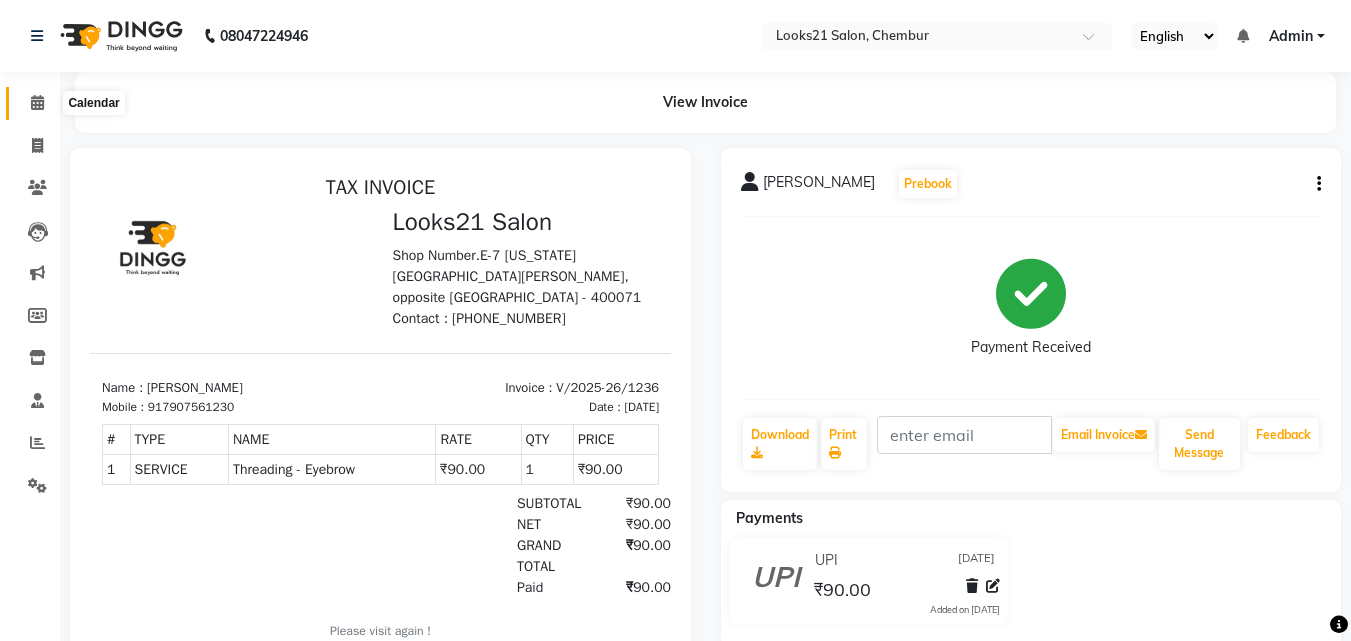 click 